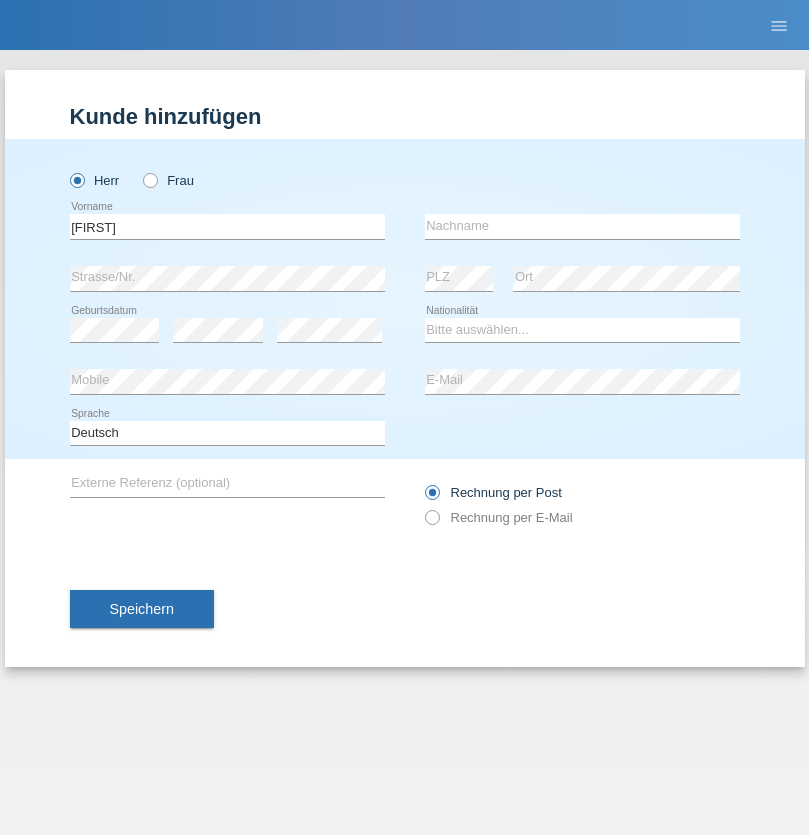 scroll, scrollTop: 0, scrollLeft: 0, axis: both 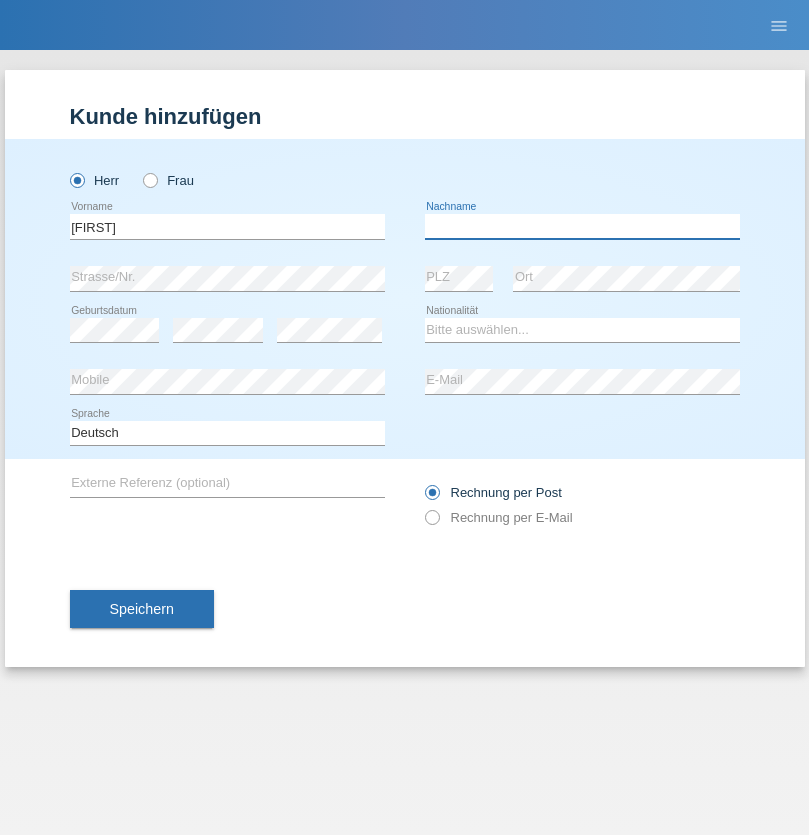 click at bounding box center [582, 226] 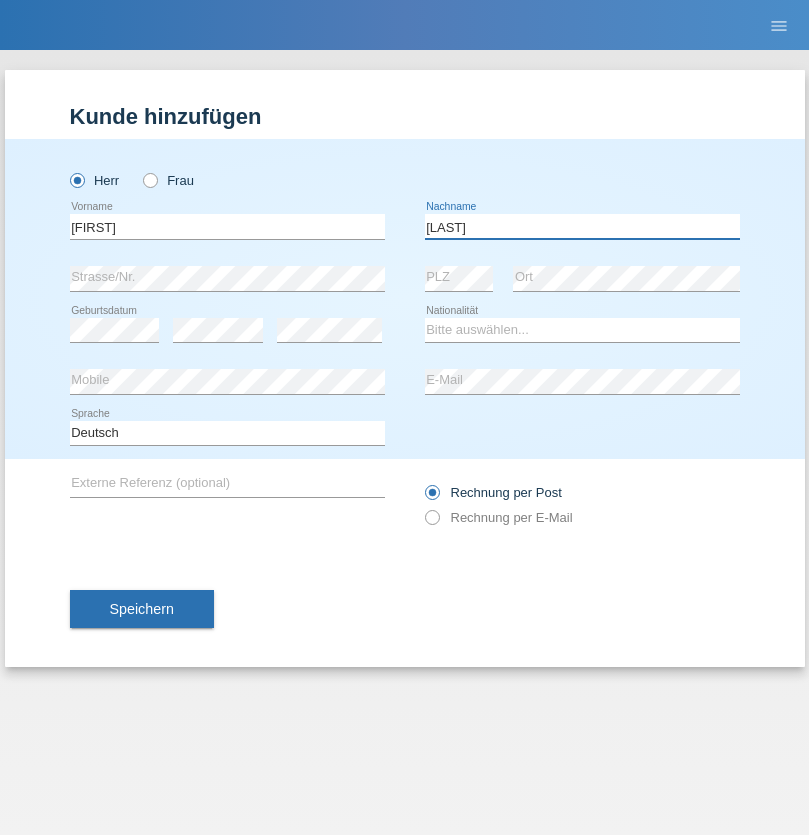 type on "[LAST]" 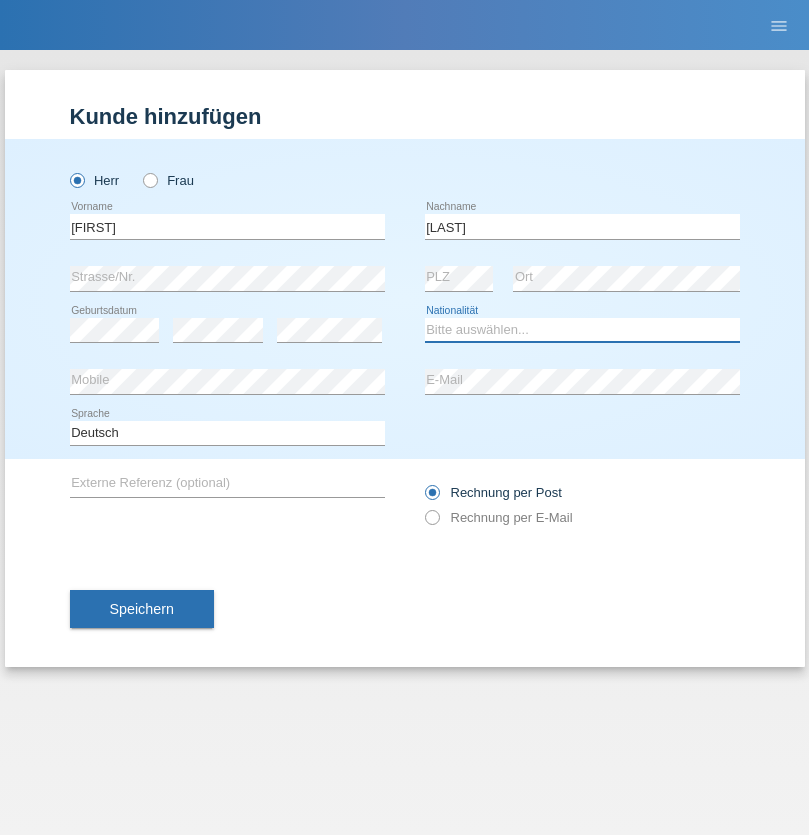 select on "CH" 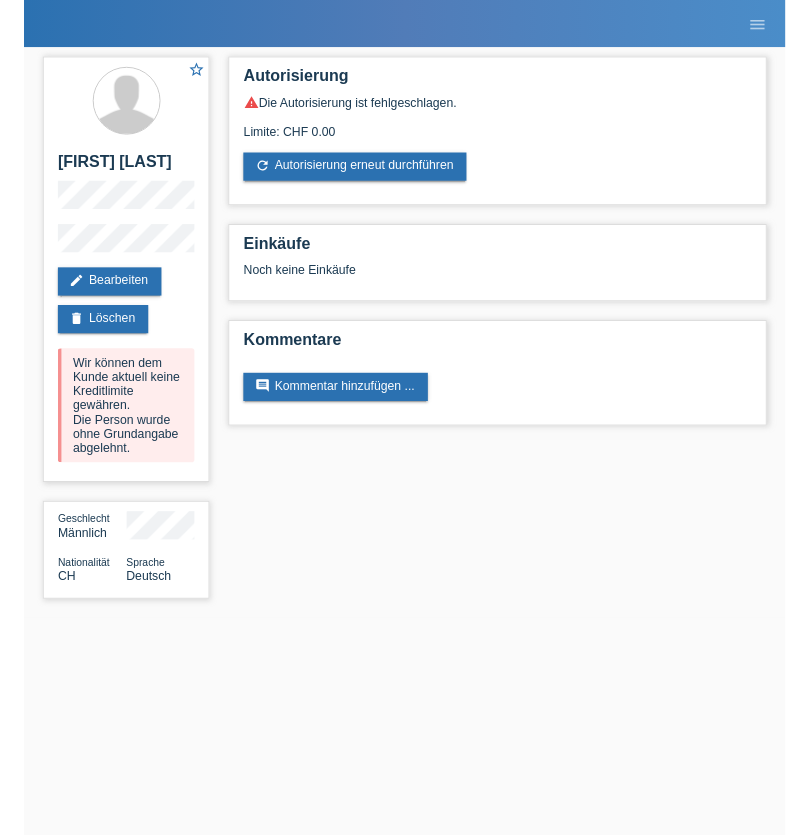 scroll, scrollTop: 0, scrollLeft: 0, axis: both 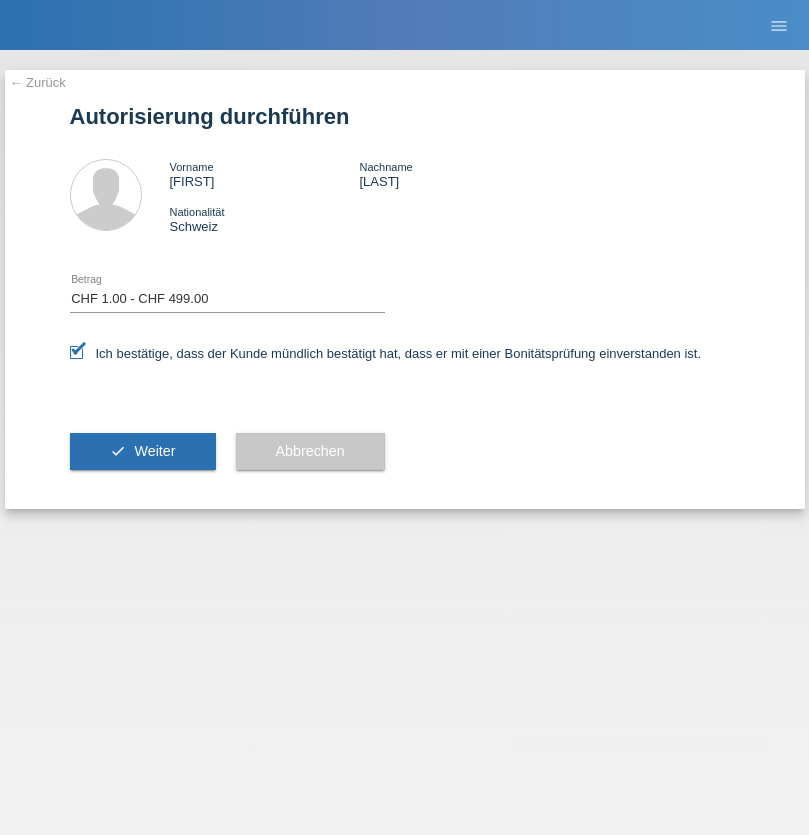 select on "1" 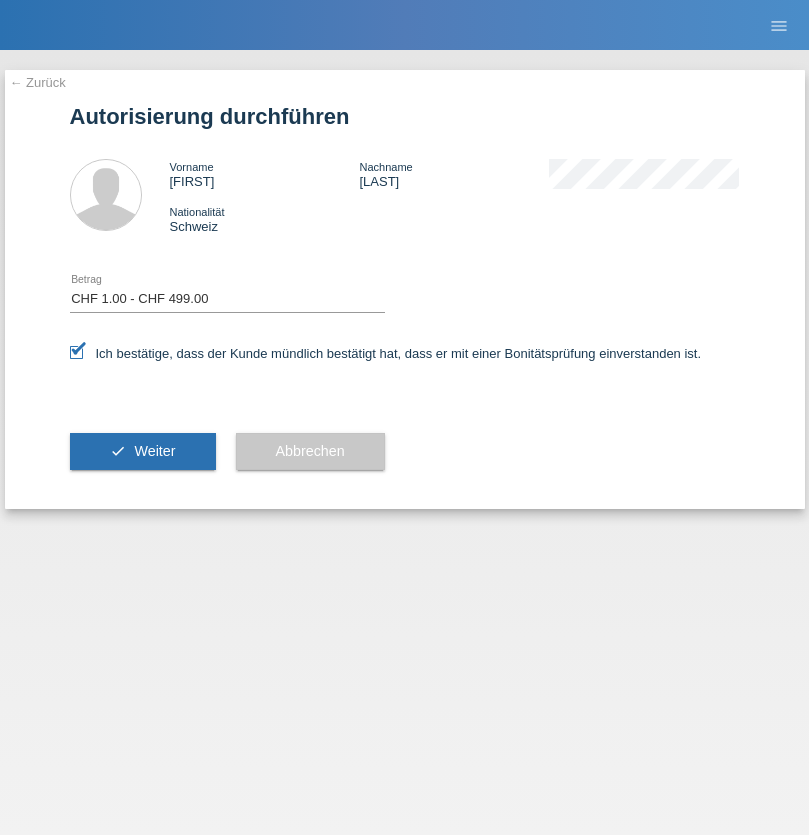 scroll, scrollTop: 0, scrollLeft: 0, axis: both 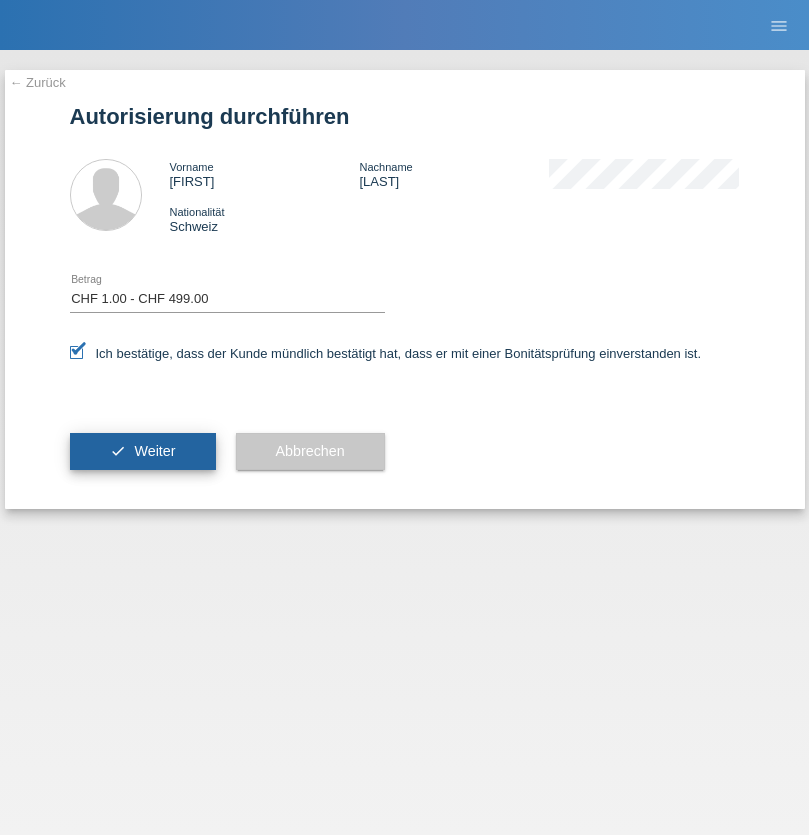 click on "Weiter" at bounding box center (154, 451) 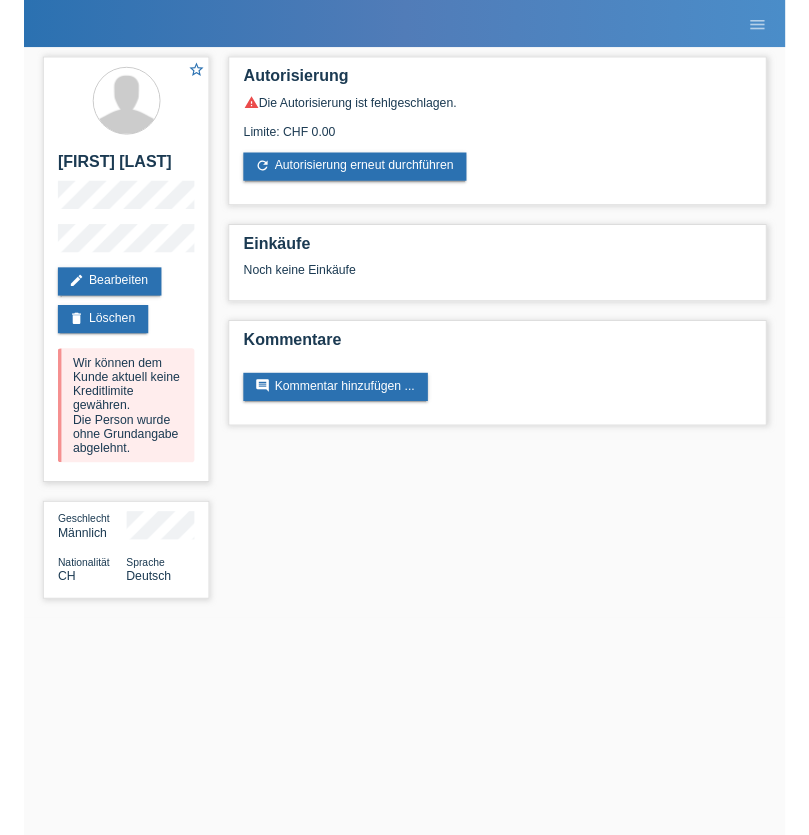 scroll, scrollTop: 0, scrollLeft: 0, axis: both 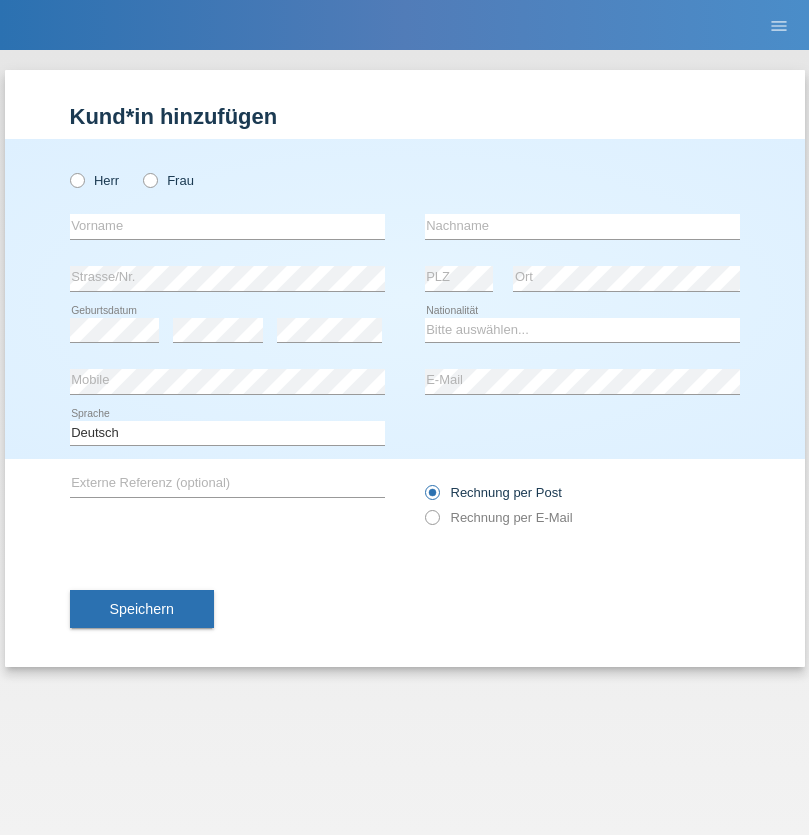 radio on "true" 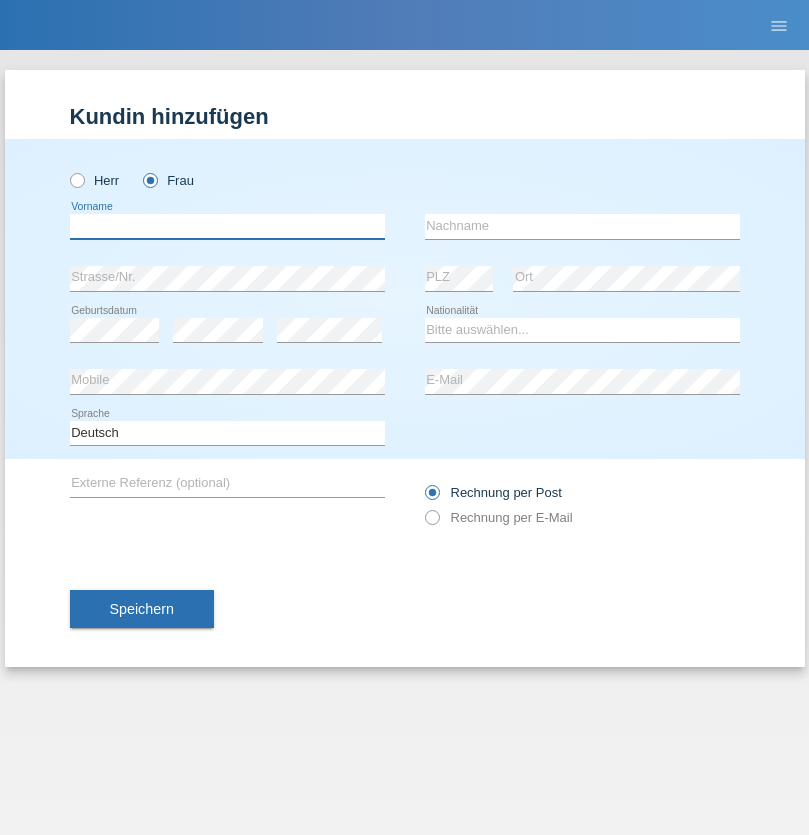 click at bounding box center [227, 226] 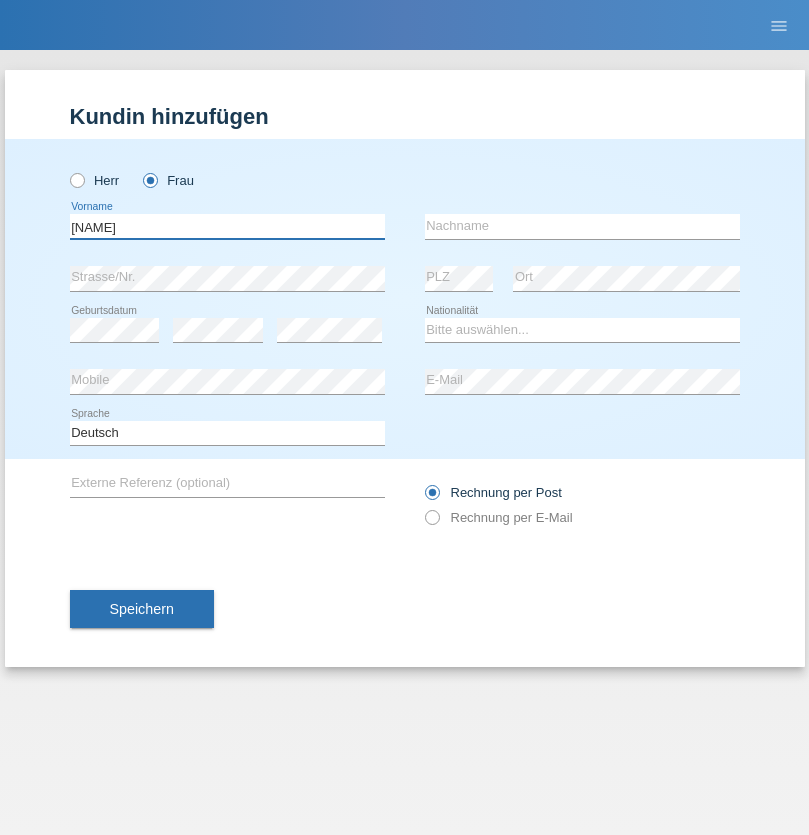 type on "Abdoul aziz" 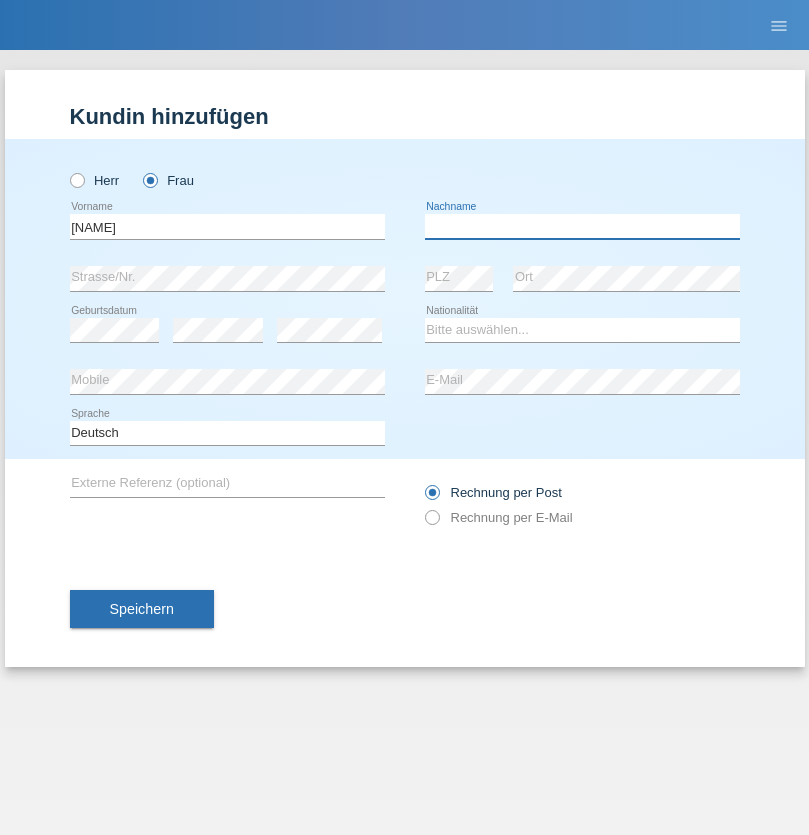 click at bounding box center [582, 226] 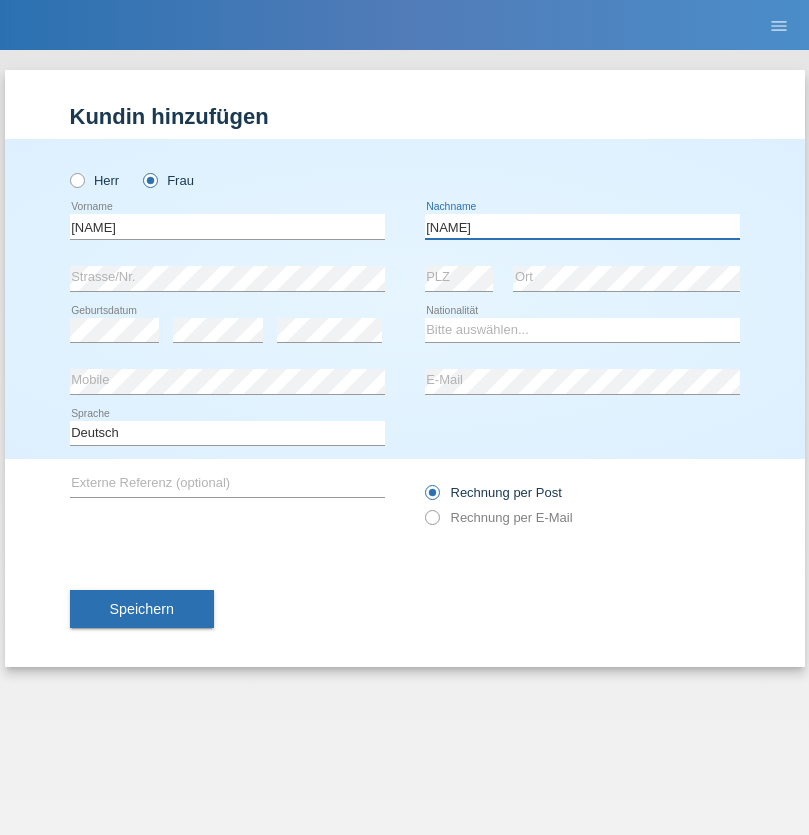 type on "Sow" 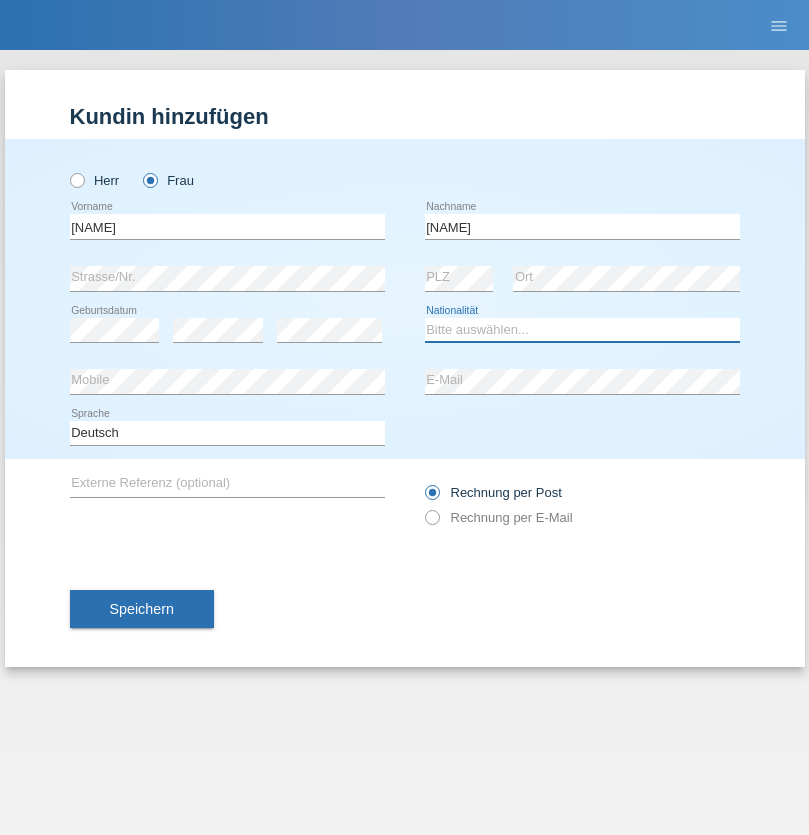 select on "SN" 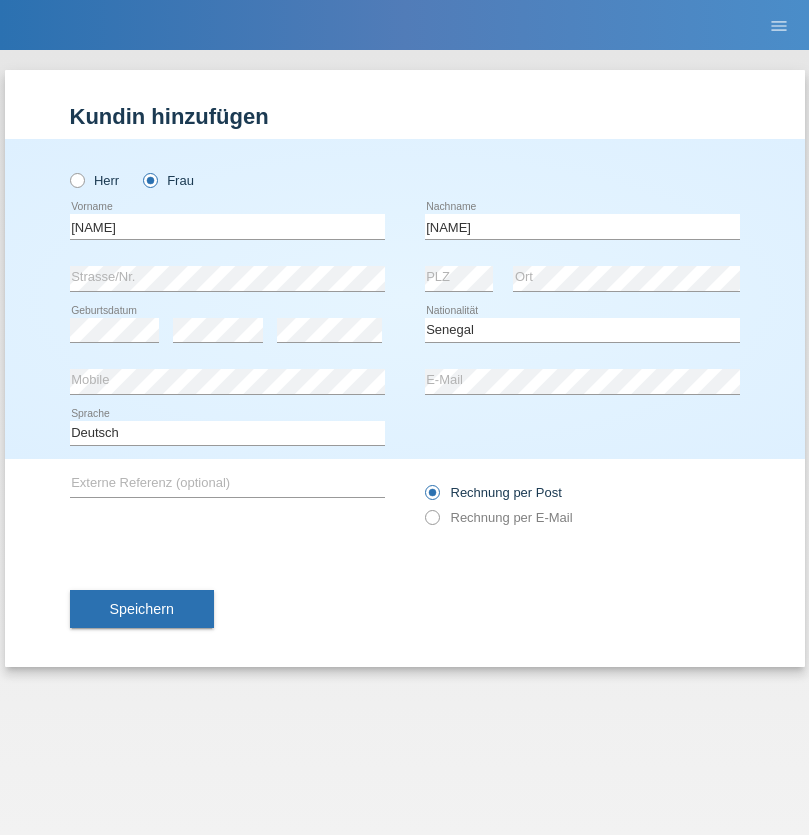 select on "C" 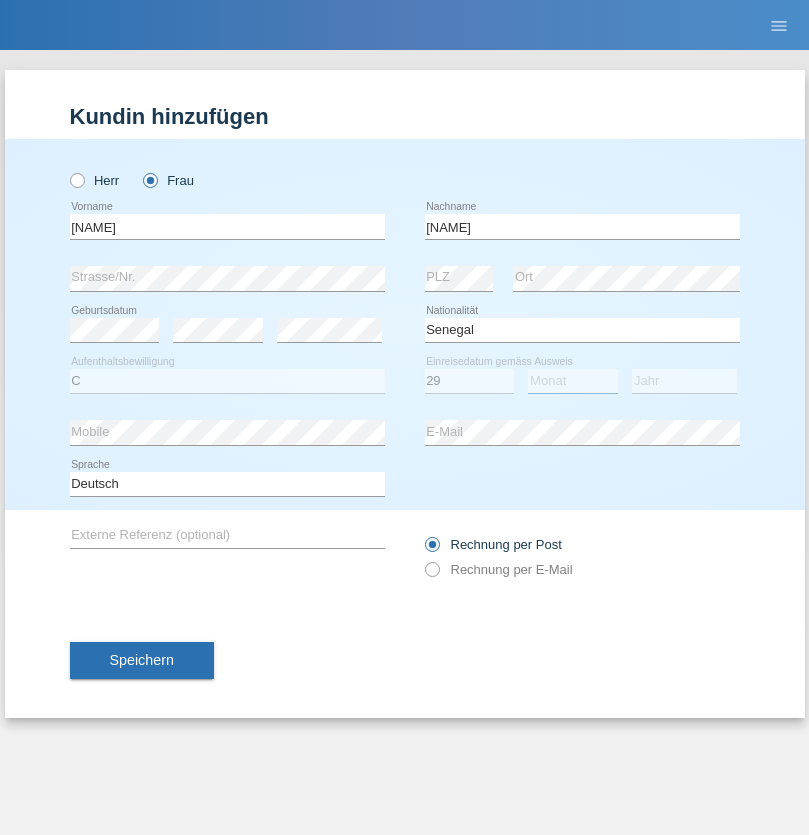 select on "11" 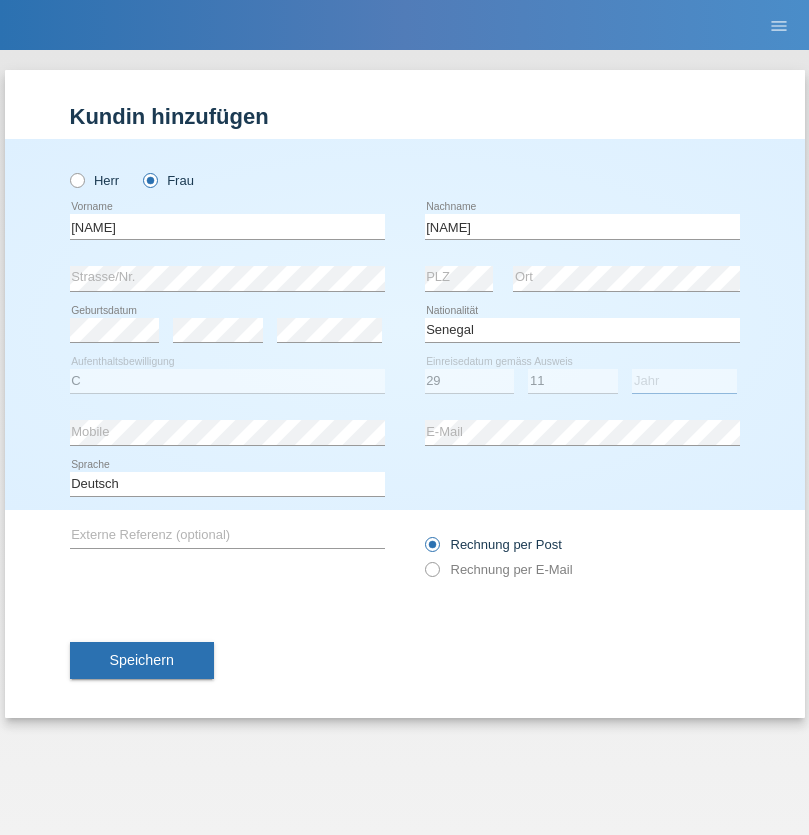 select on "2021" 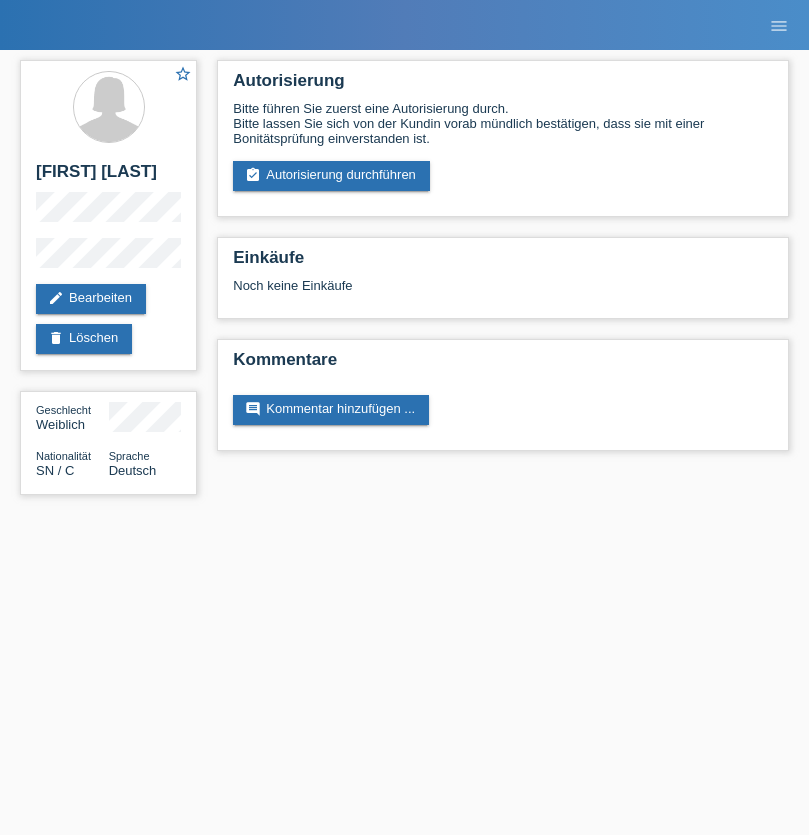 scroll, scrollTop: 0, scrollLeft: 0, axis: both 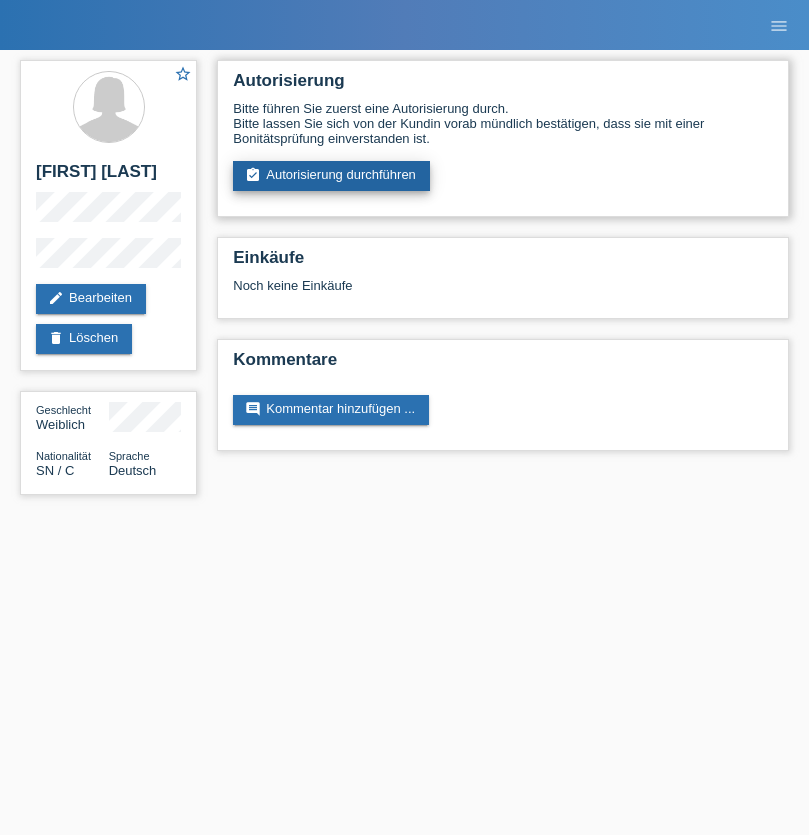 click on "assignment_turned_in  Autorisierung durchführen" at bounding box center (331, 176) 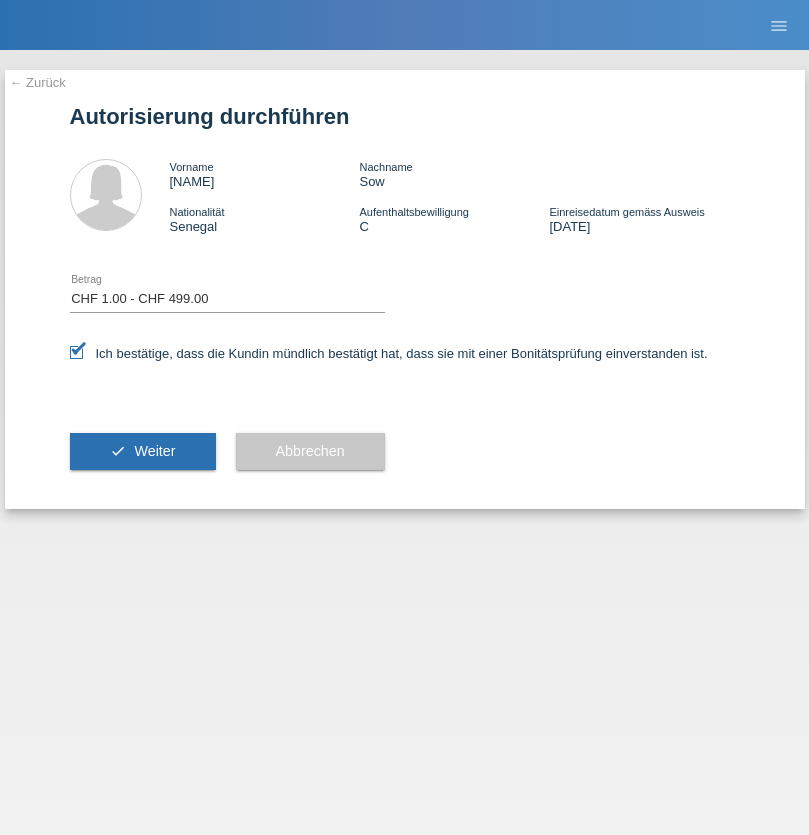 select on "1" 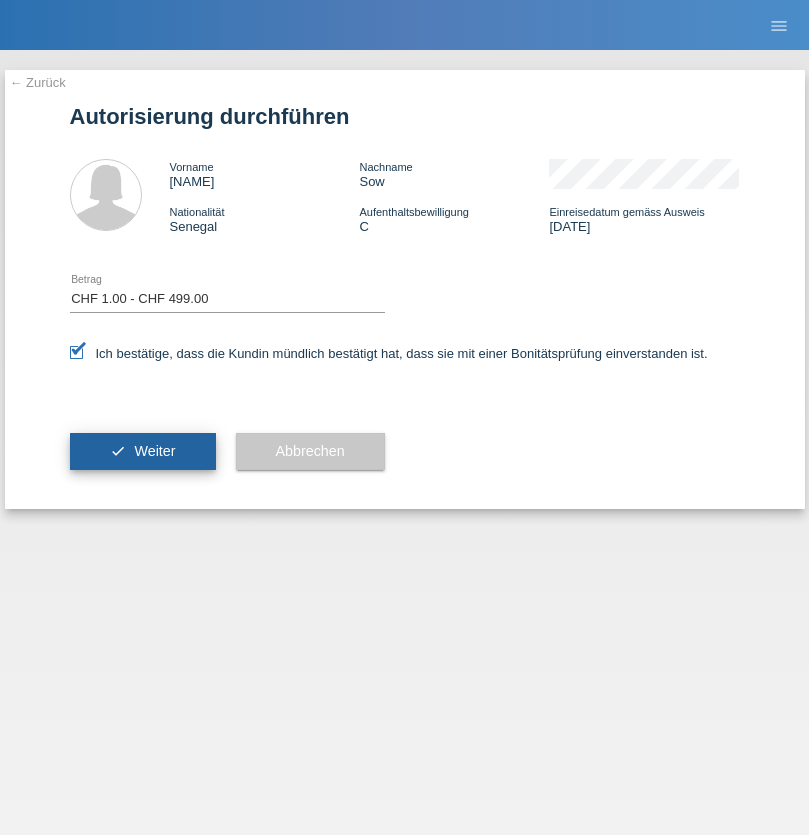 click on "Weiter" at bounding box center (154, 451) 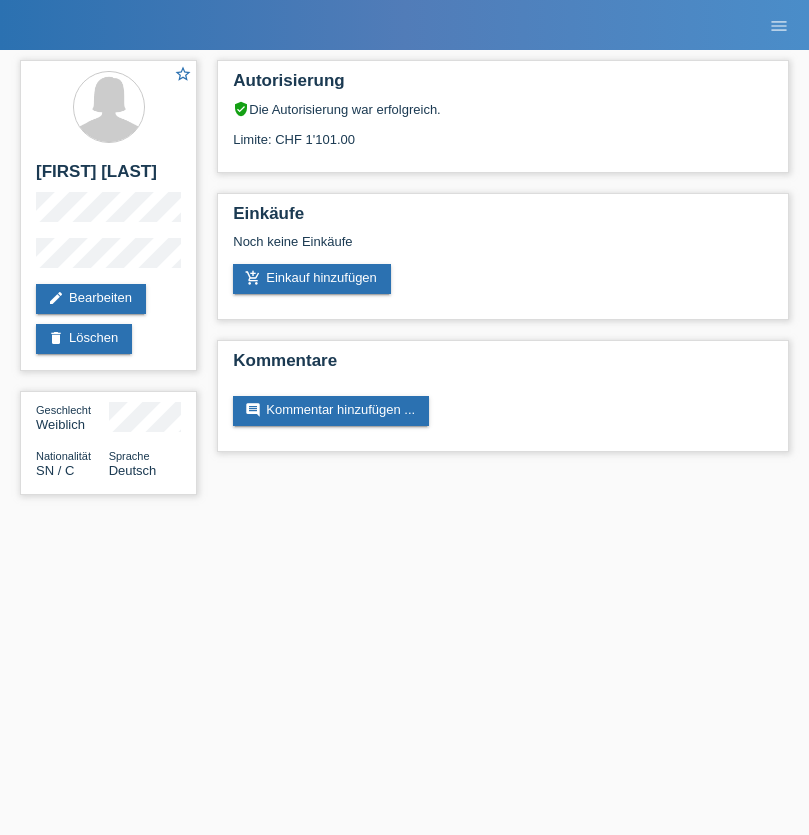 scroll, scrollTop: 0, scrollLeft: 0, axis: both 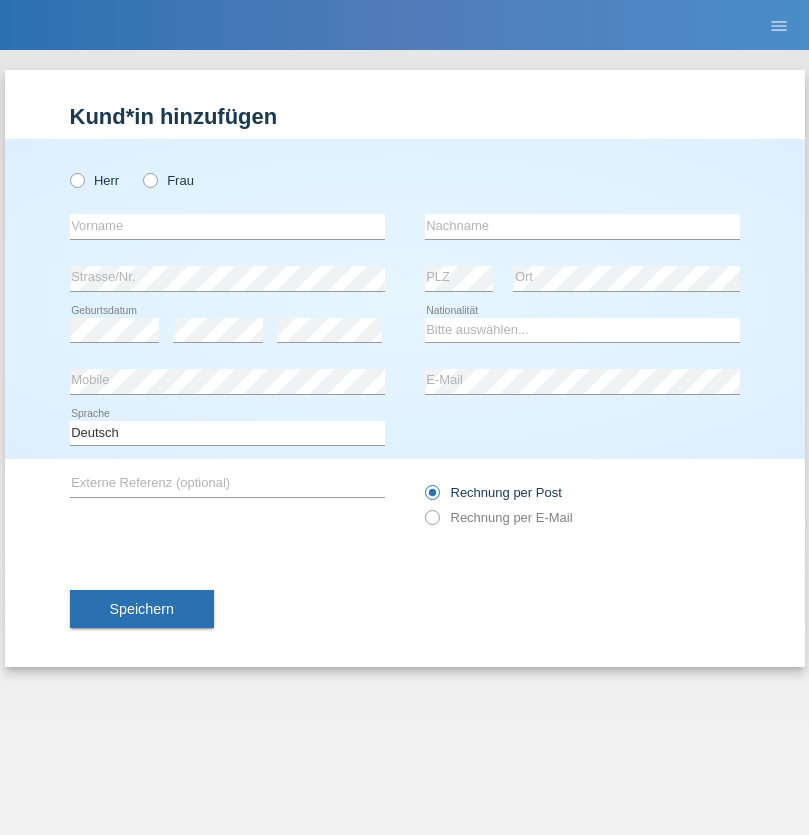 radio on "true" 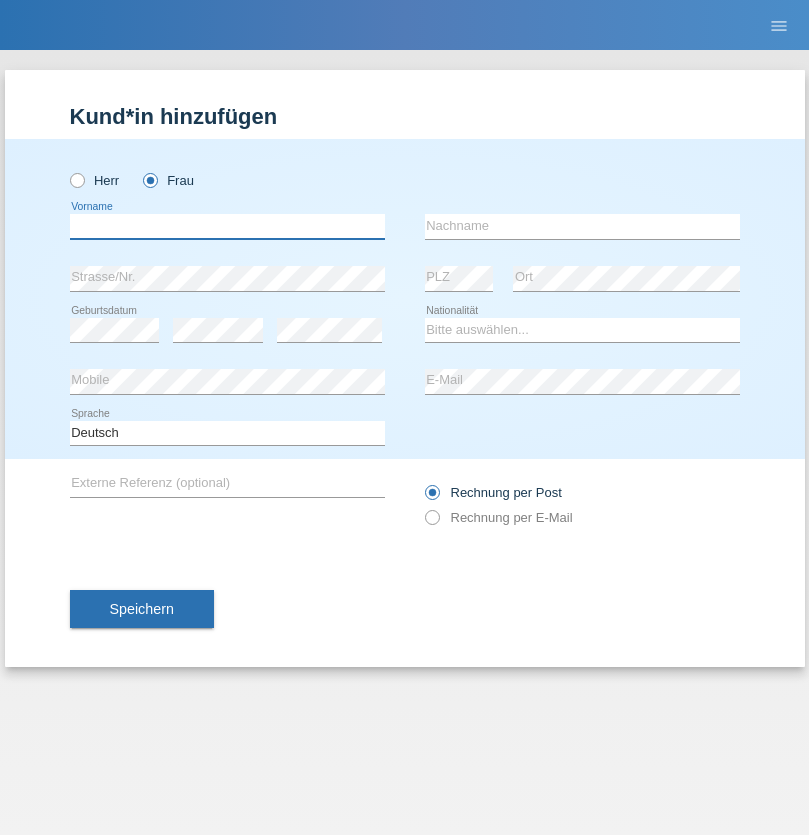 click at bounding box center (227, 226) 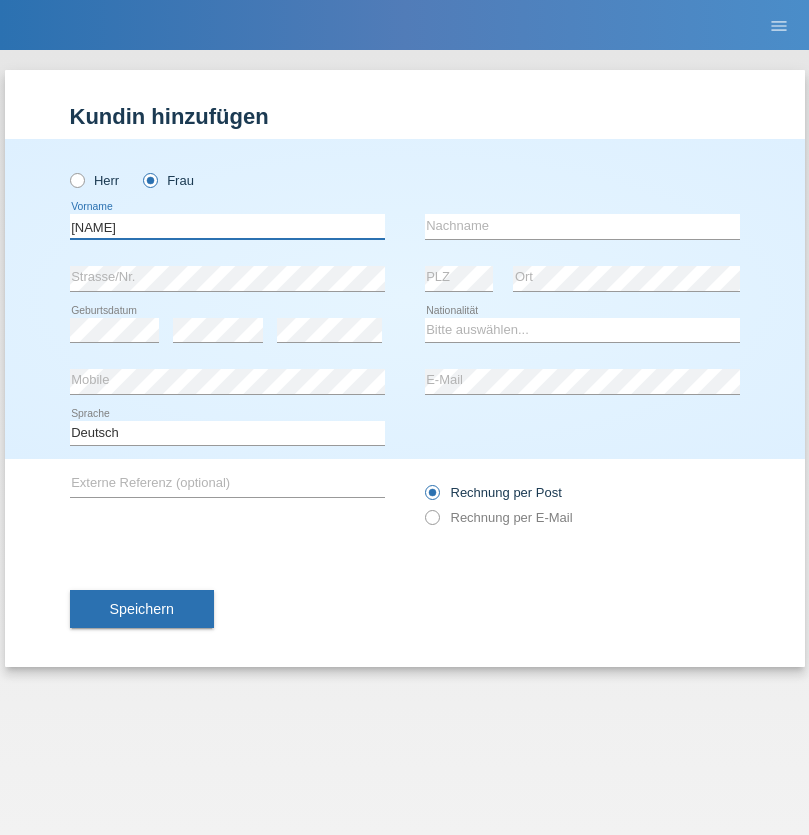 type on "[FIRST]" 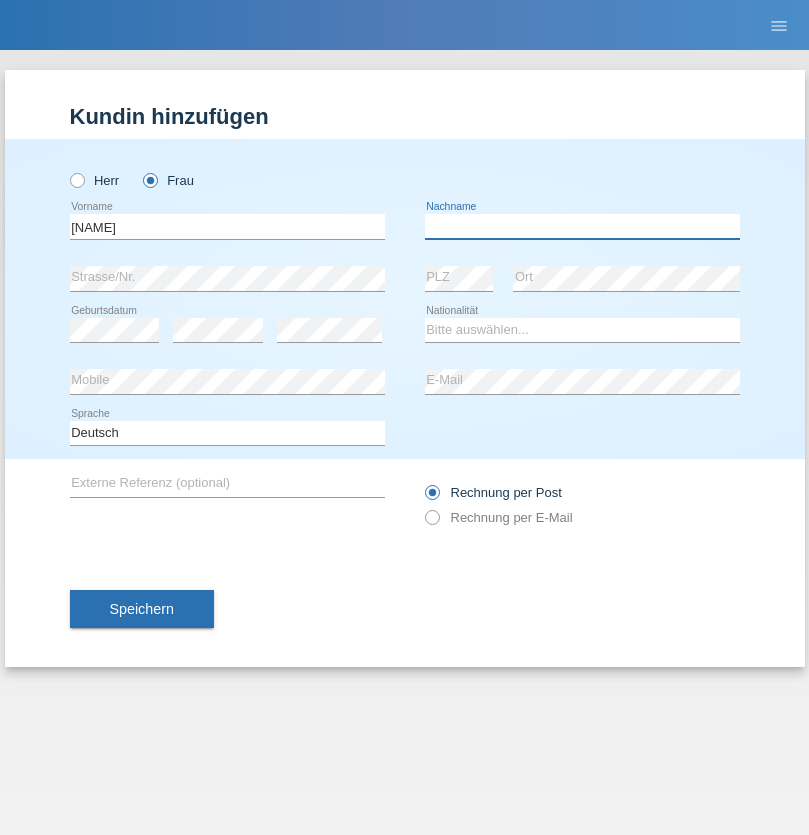 click at bounding box center [582, 226] 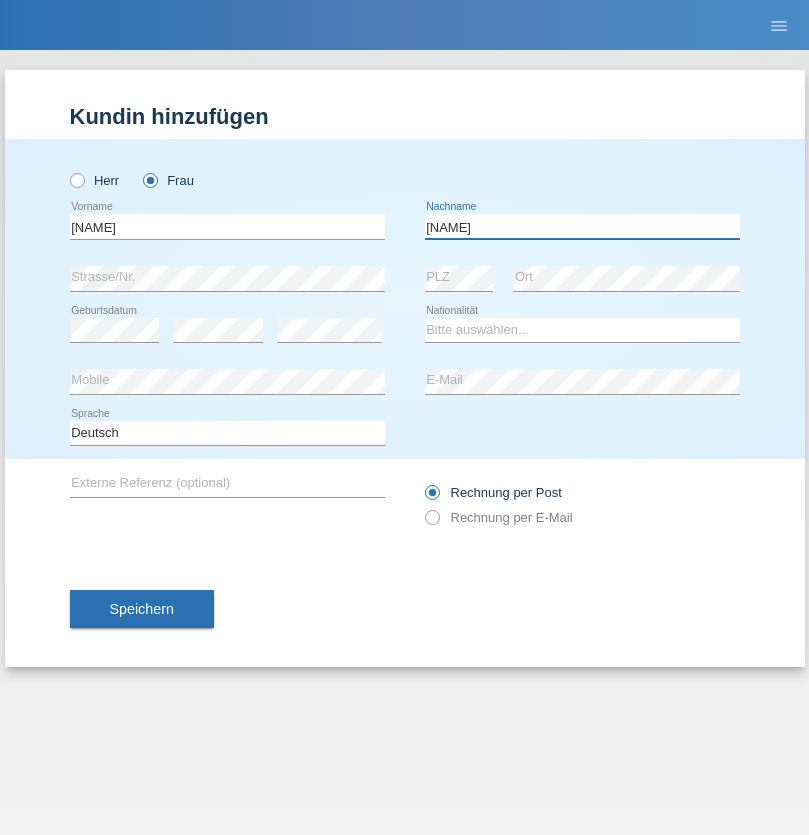type on "[LAST]" 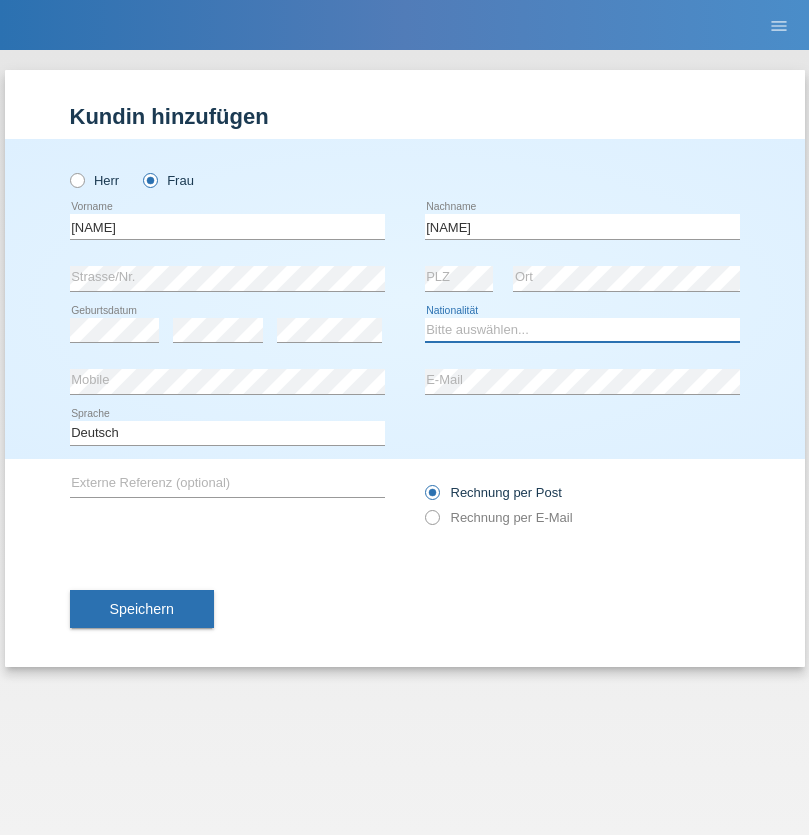 select on "AL" 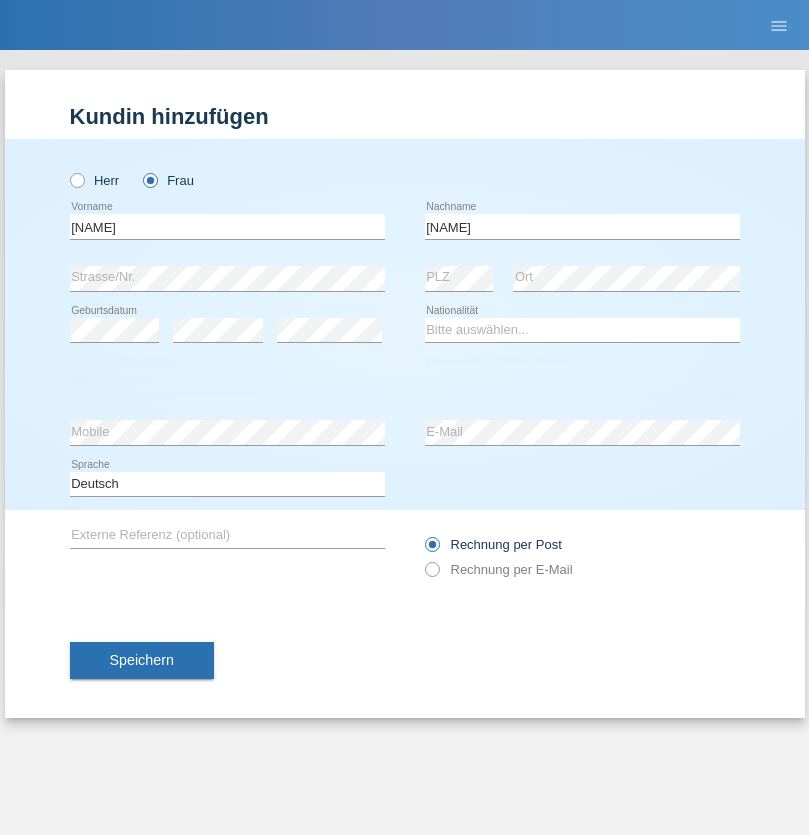 select on "C" 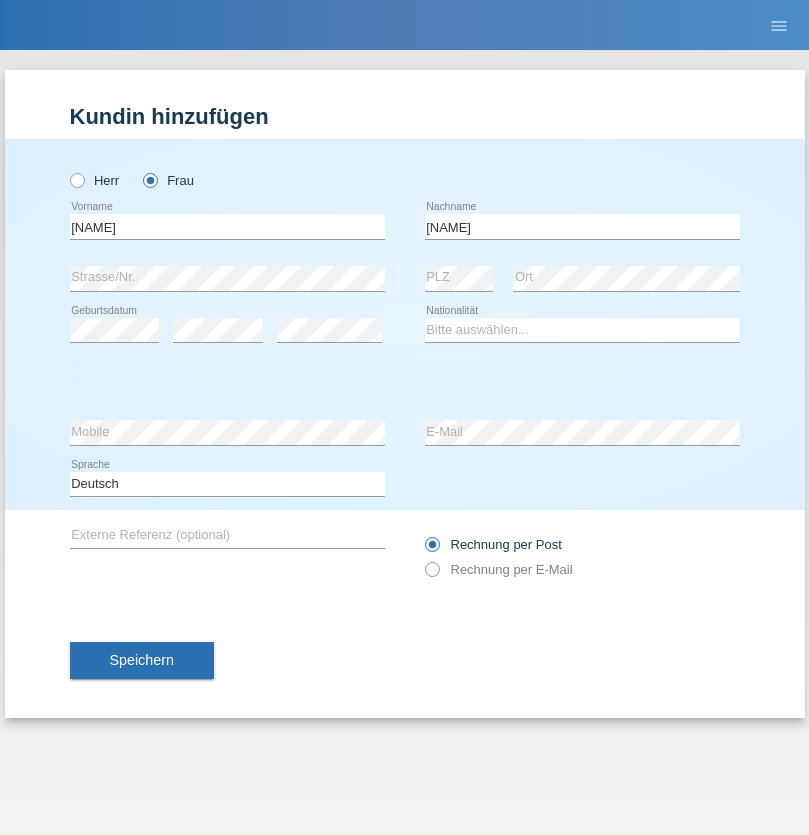 select on "06" 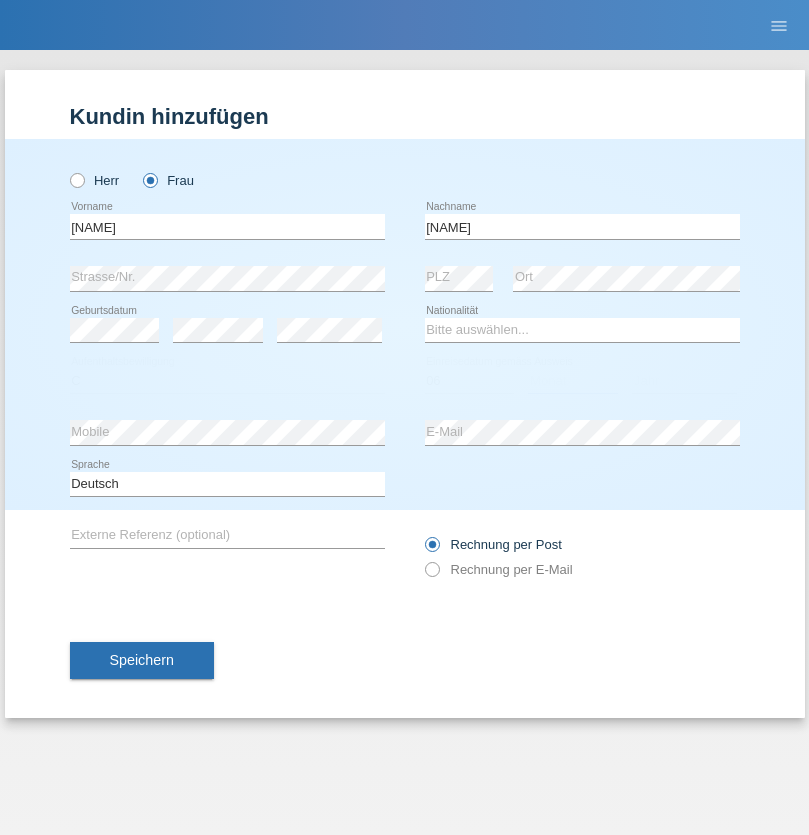 select on "06" 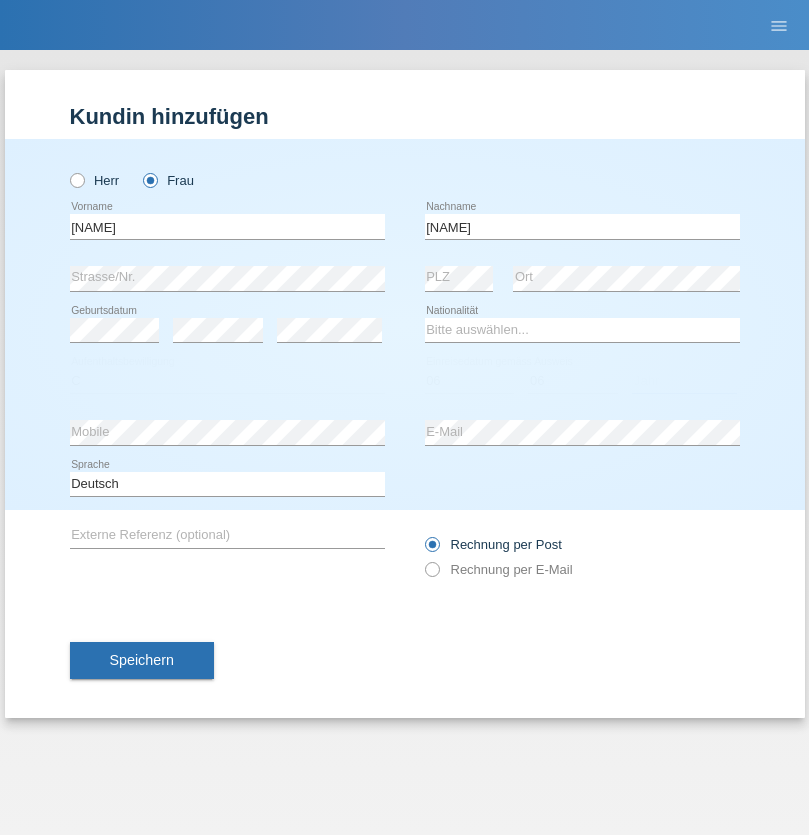 select on "1998" 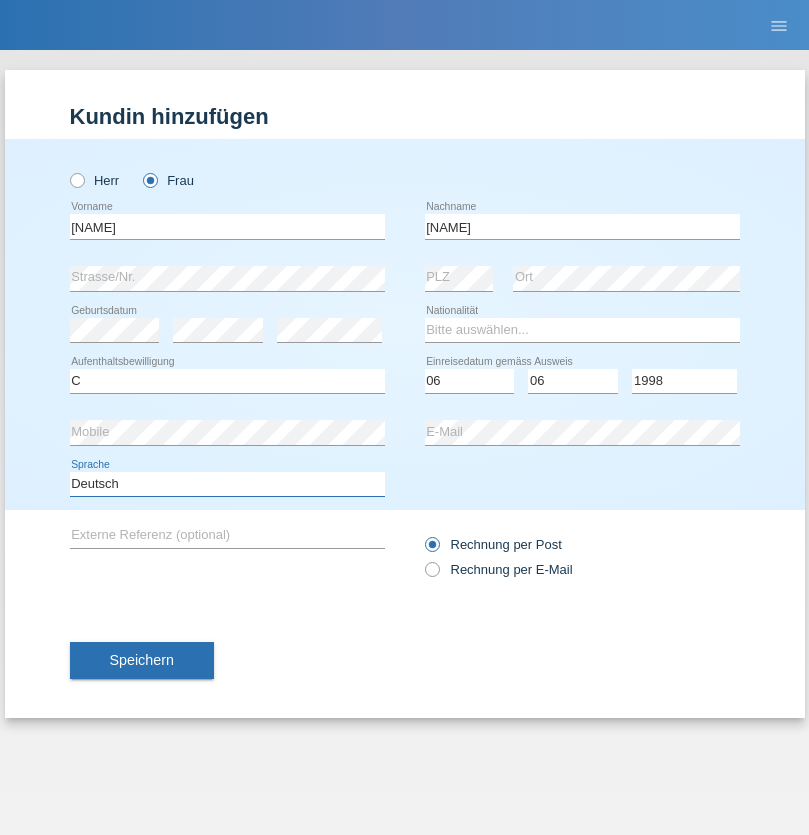 select on "en" 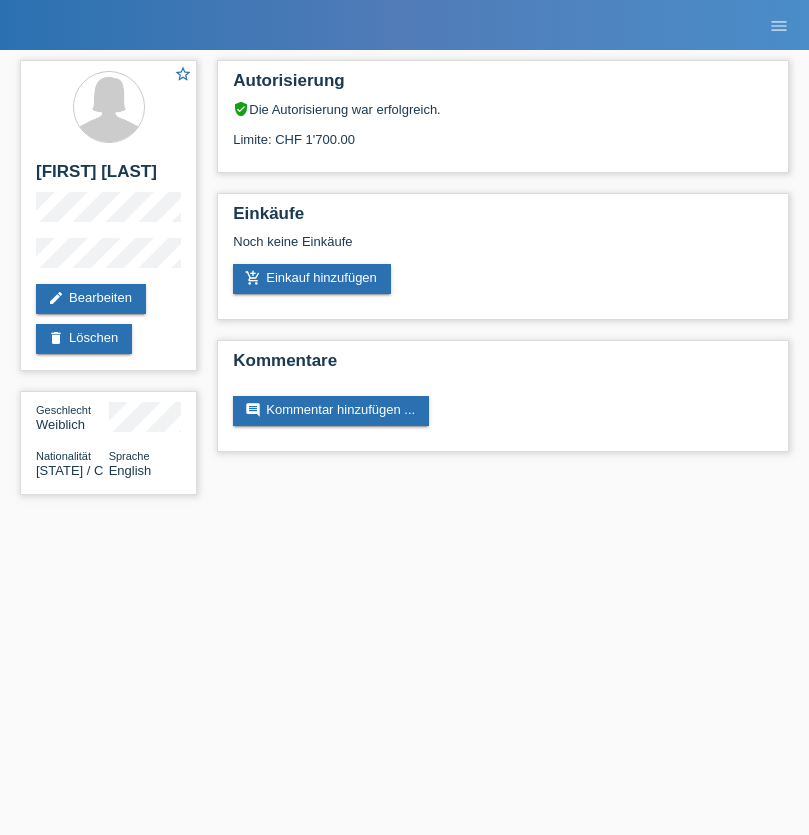 scroll, scrollTop: 0, scrollLeft: 0, axis: both 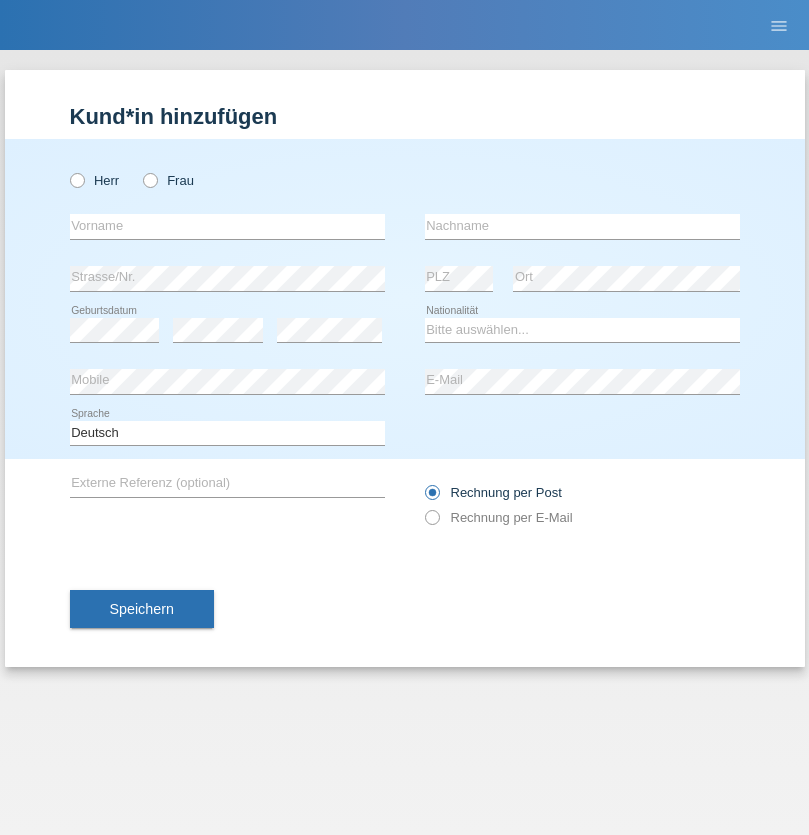 radio on "true" 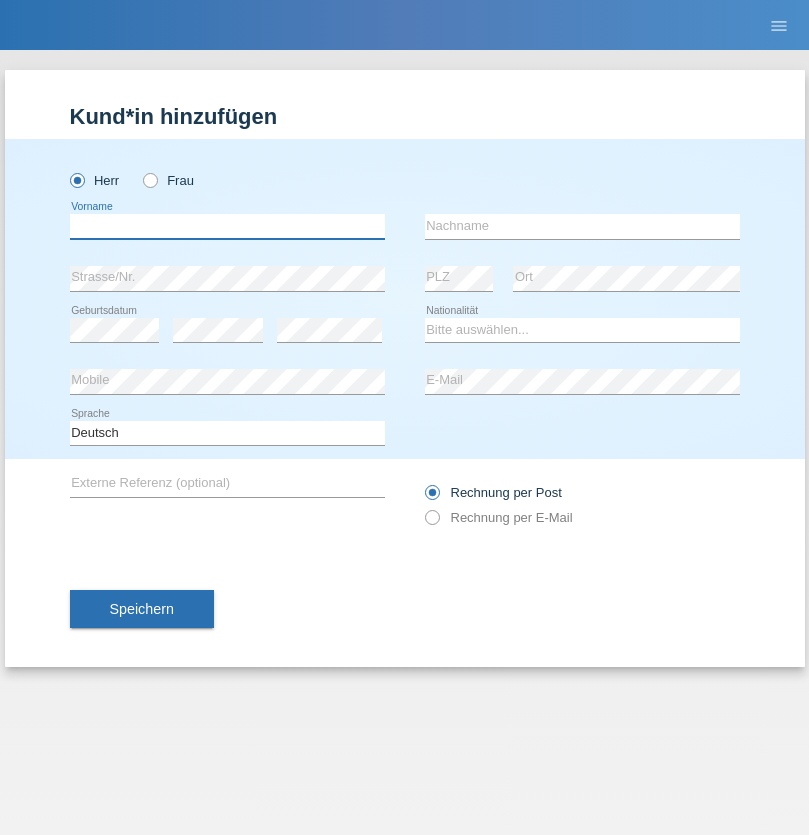 click at bounding box center (227, 226) 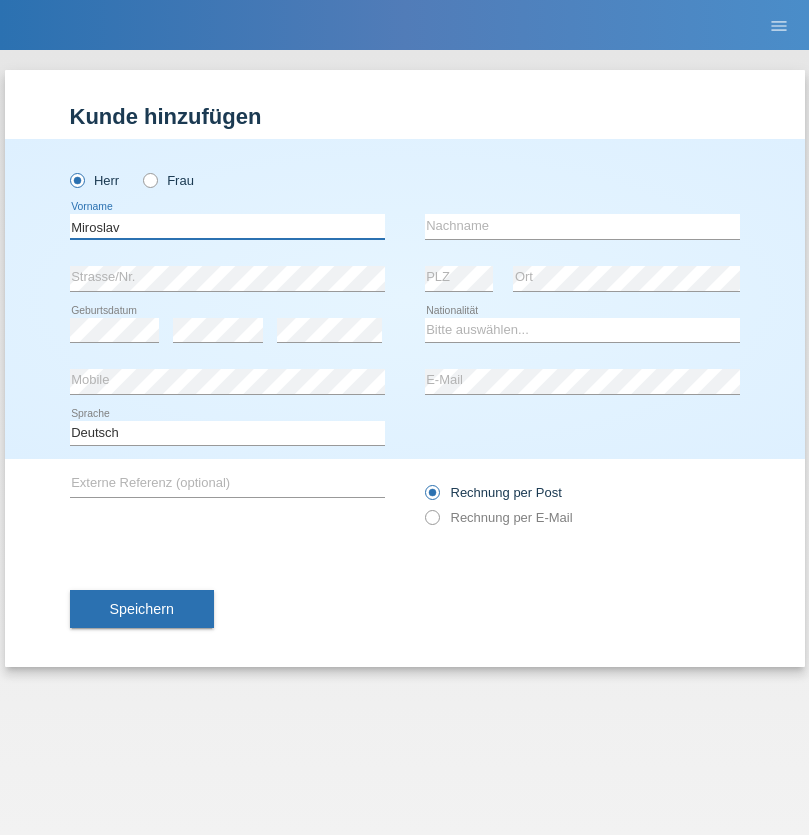 type on "Miroslav" 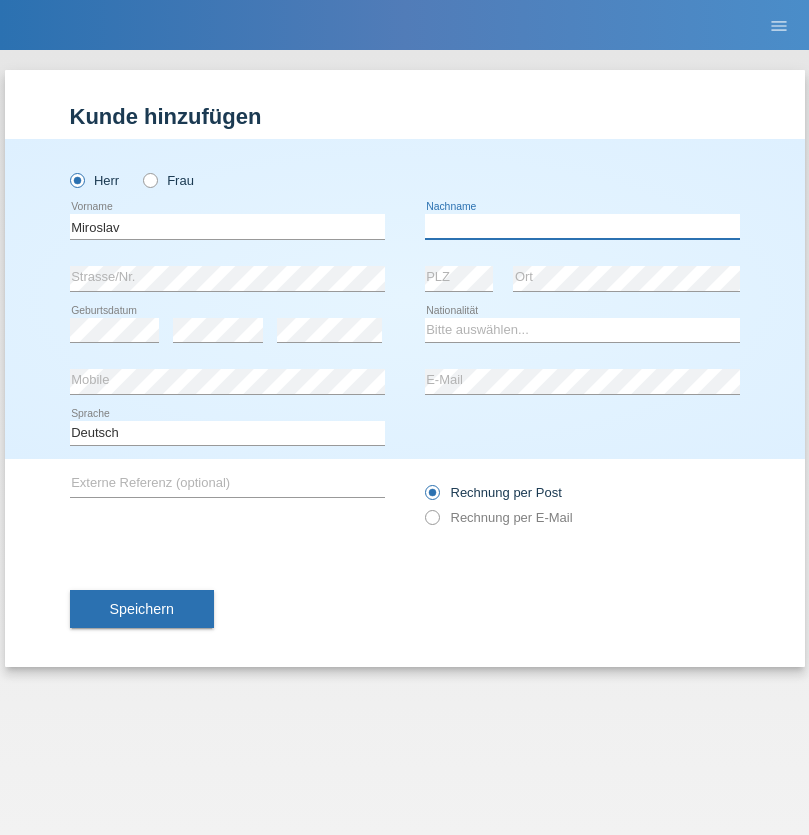 click at bounding box center [582, 226] 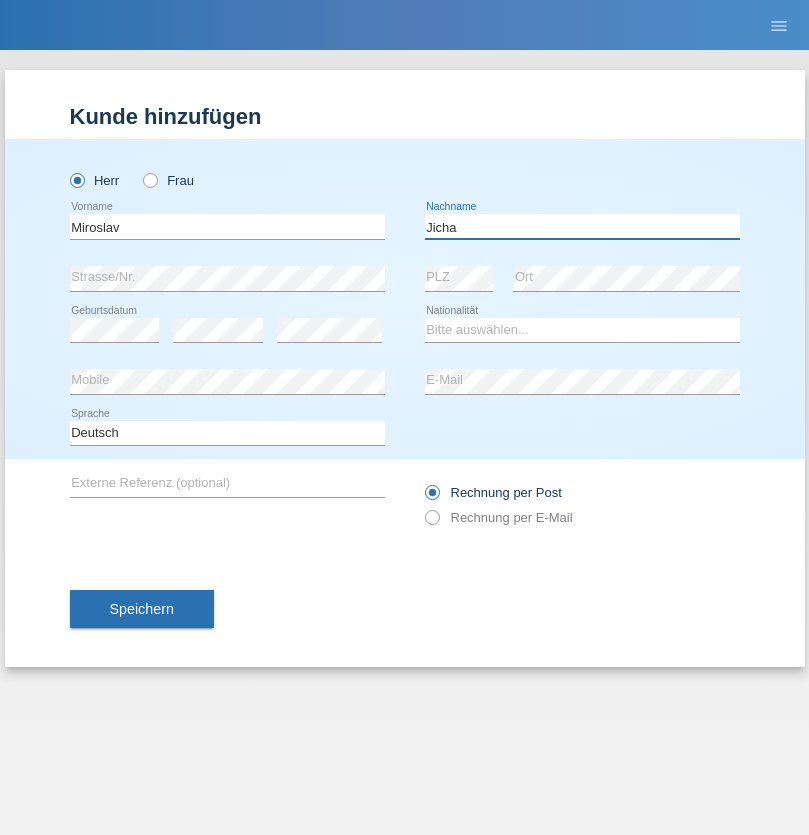 type on "Jicha" 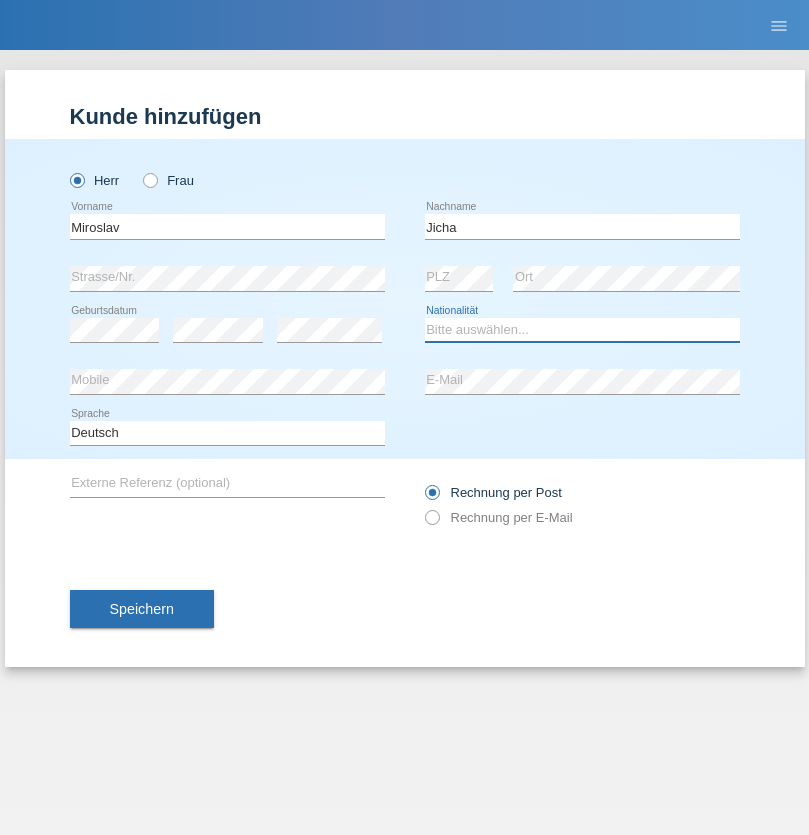 select on "CH" 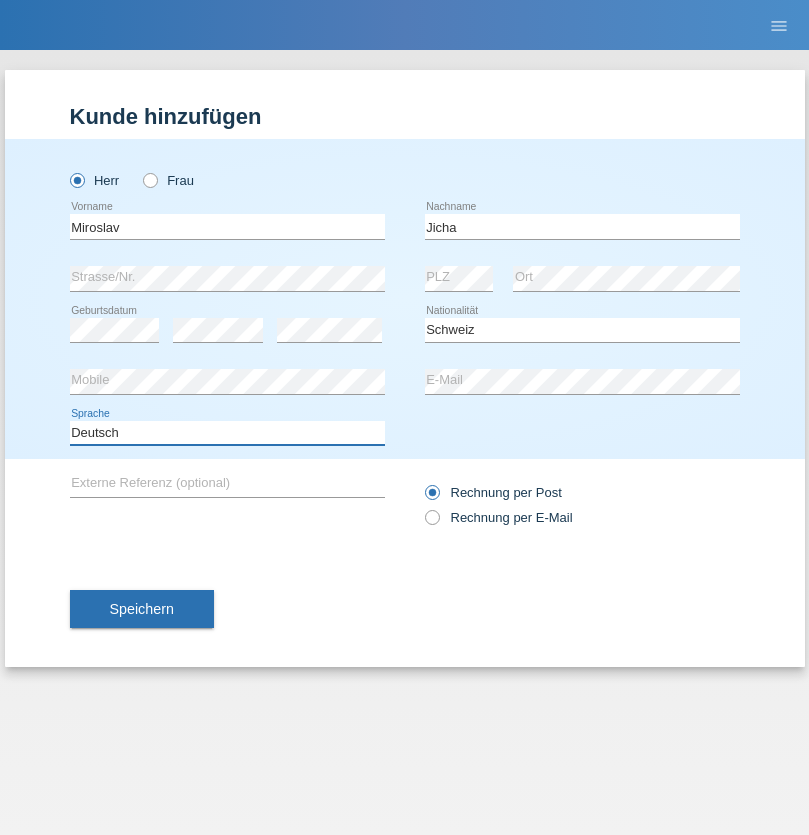 select on "en" 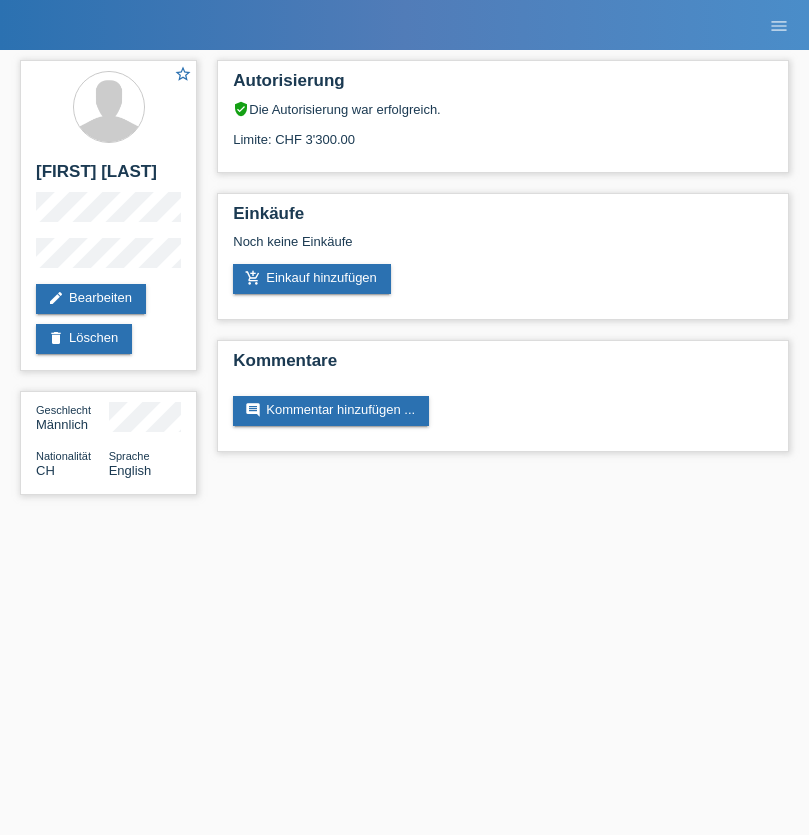 scroll, scrollTop: 0, scrollLeft: 0, axis: both 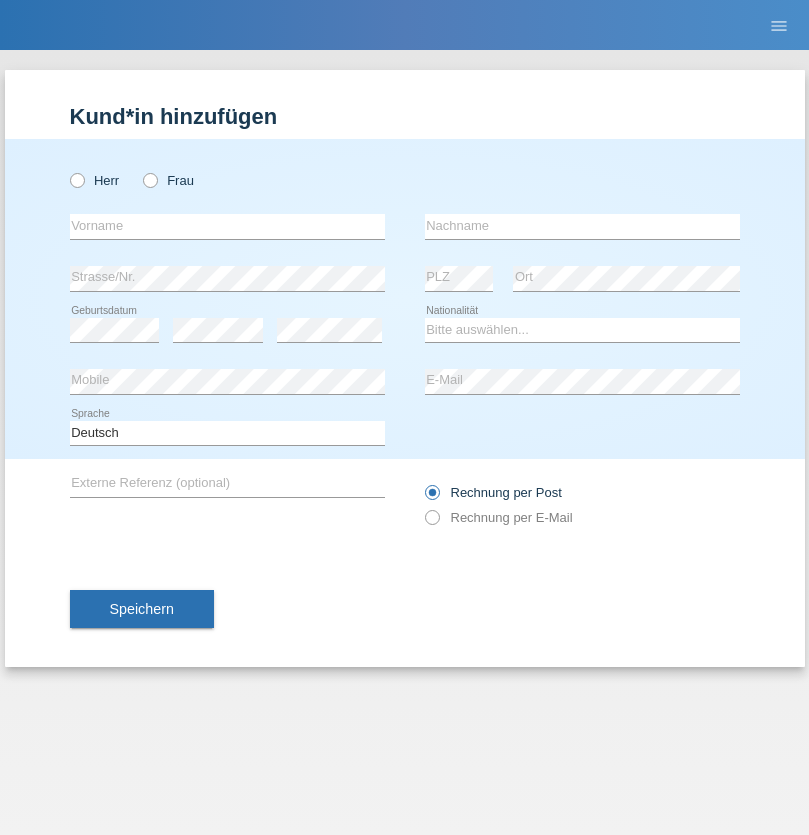 radio on "true" 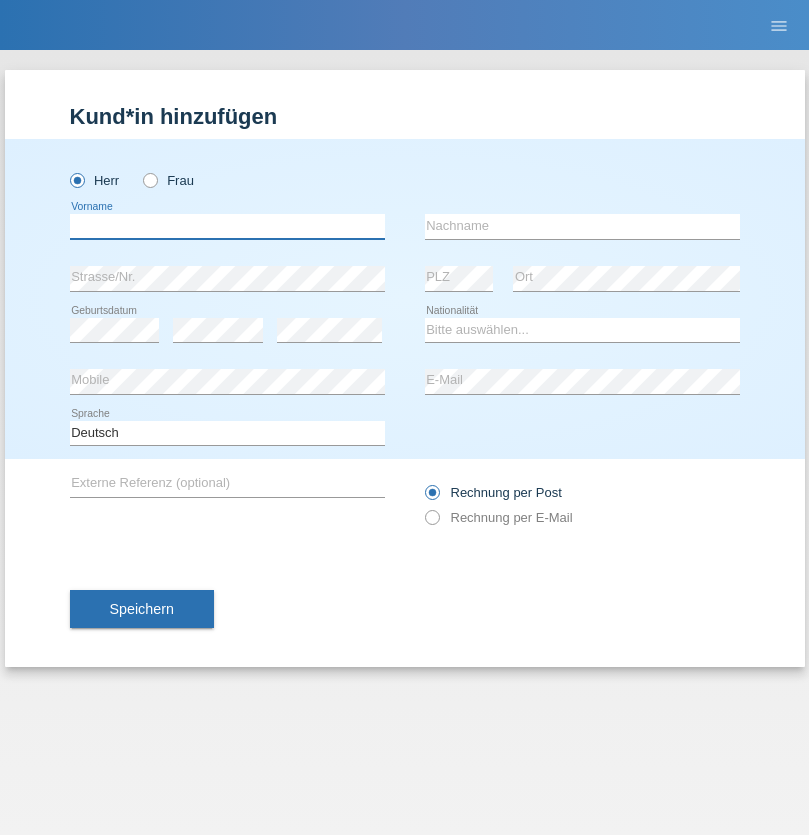 click at bounding box center (227, 226) 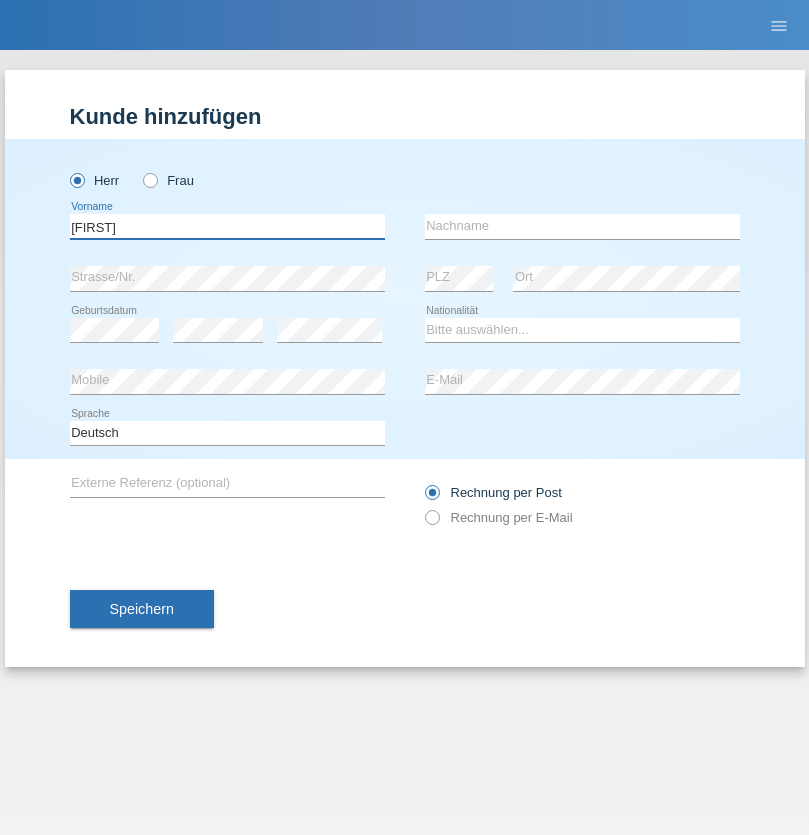 type on "David" 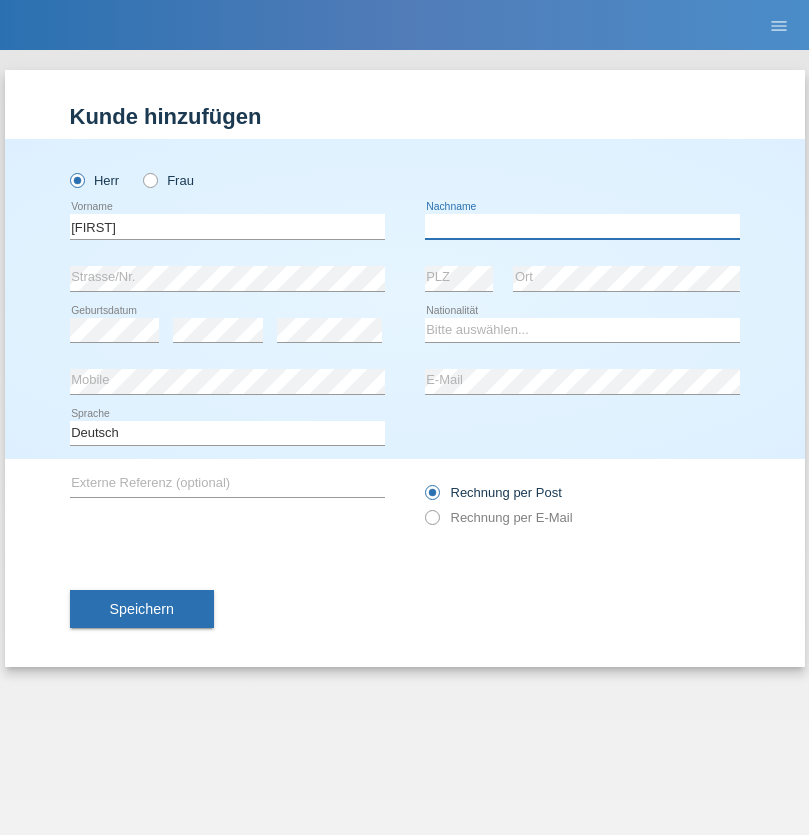 click at bounding box center (582, 226) 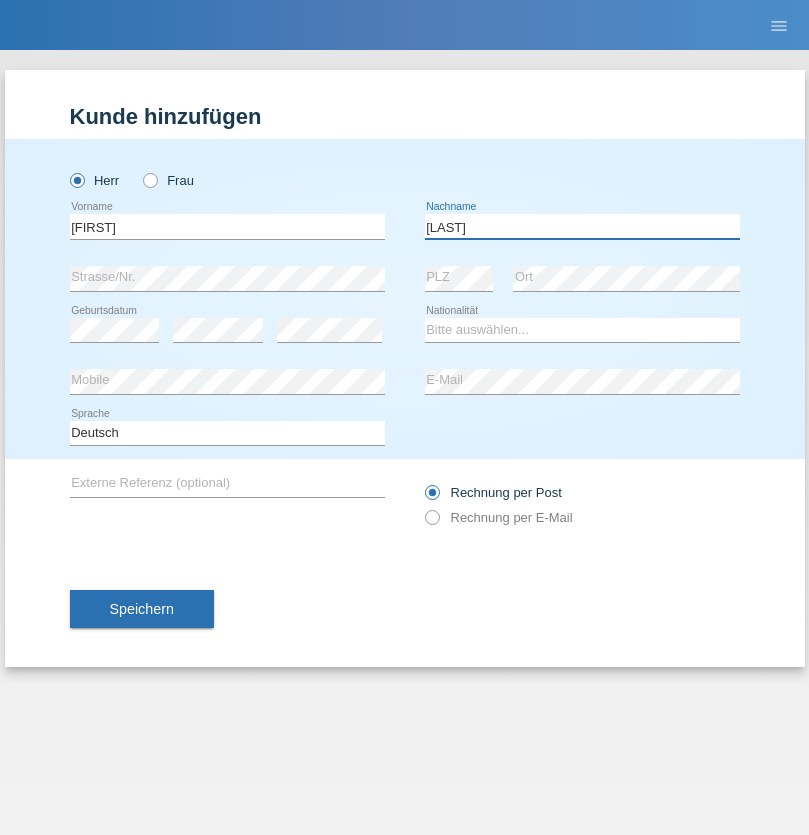 type on "Brügger" 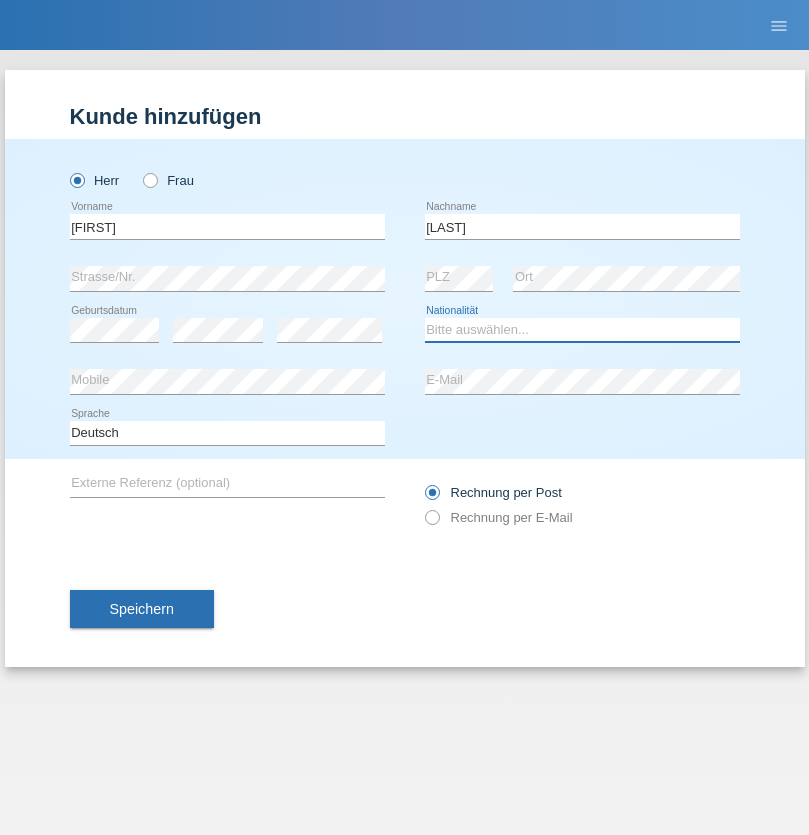 select on "CH" 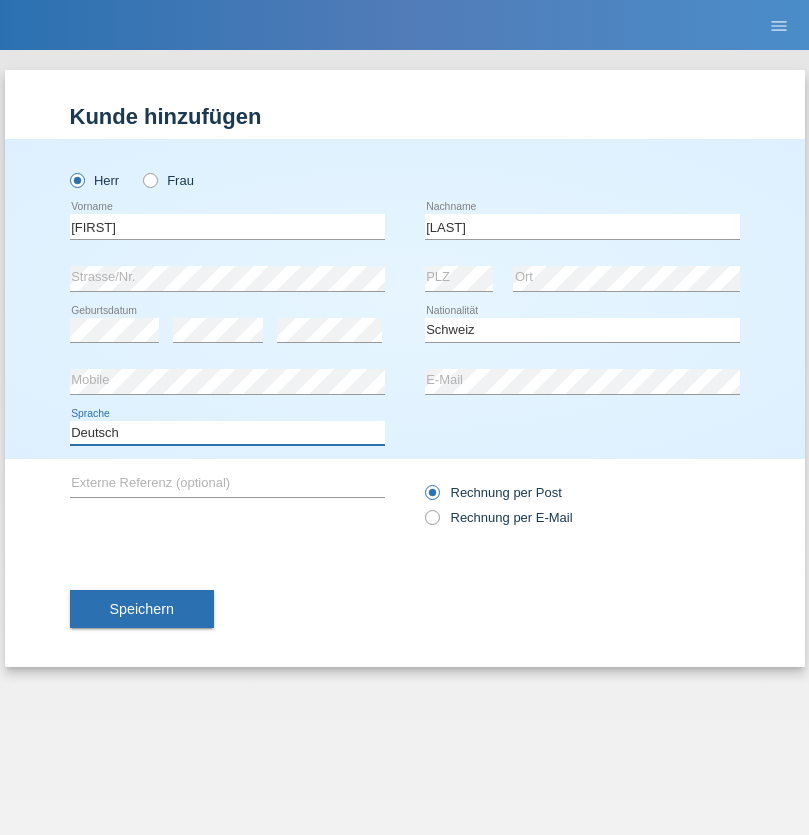 select on "en" 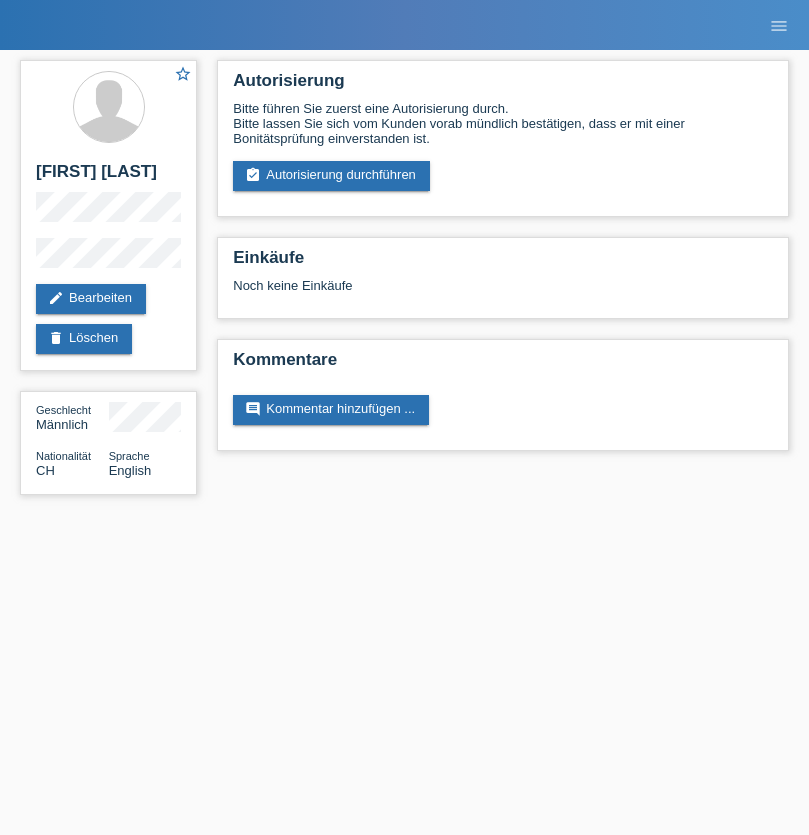 scroll, scrollTop: 0, scrollLeft: 0, axis: both 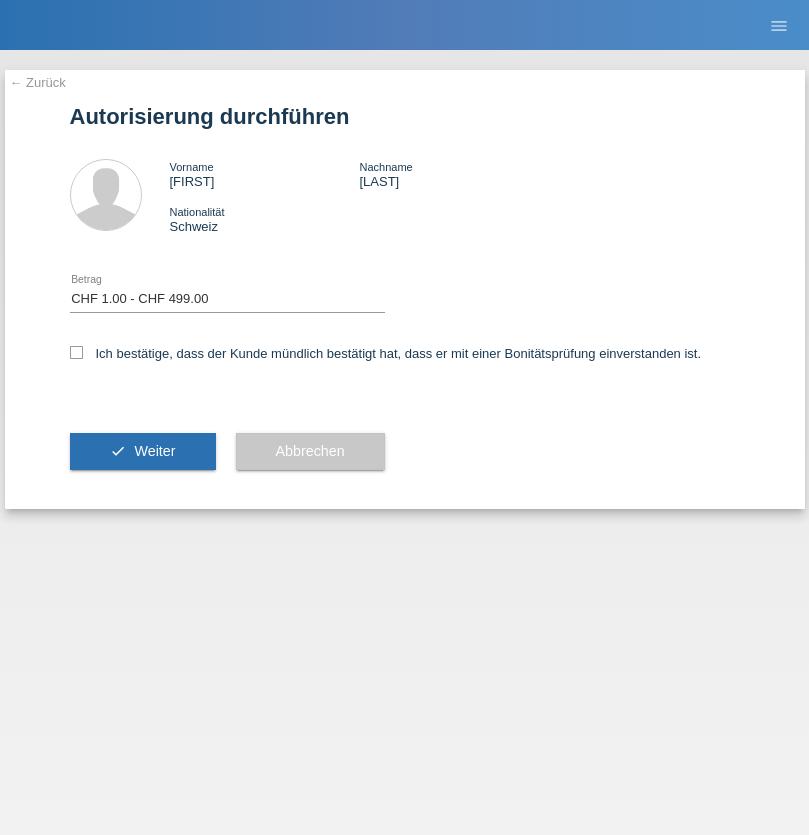 select on "1" 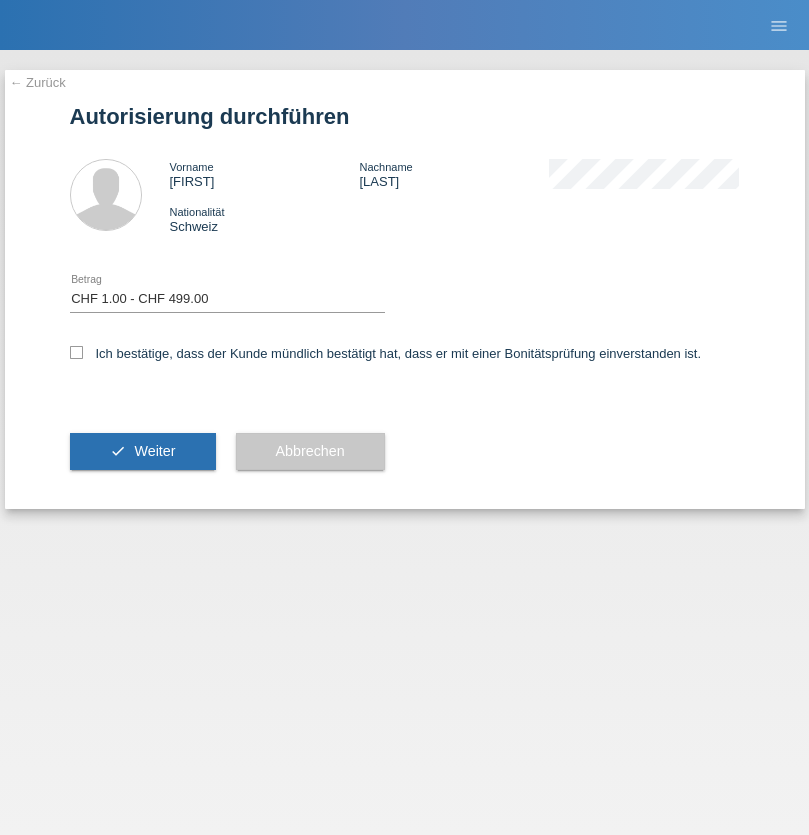 scroll, scrollTop: 0, scrollLeft: 0, axis: both 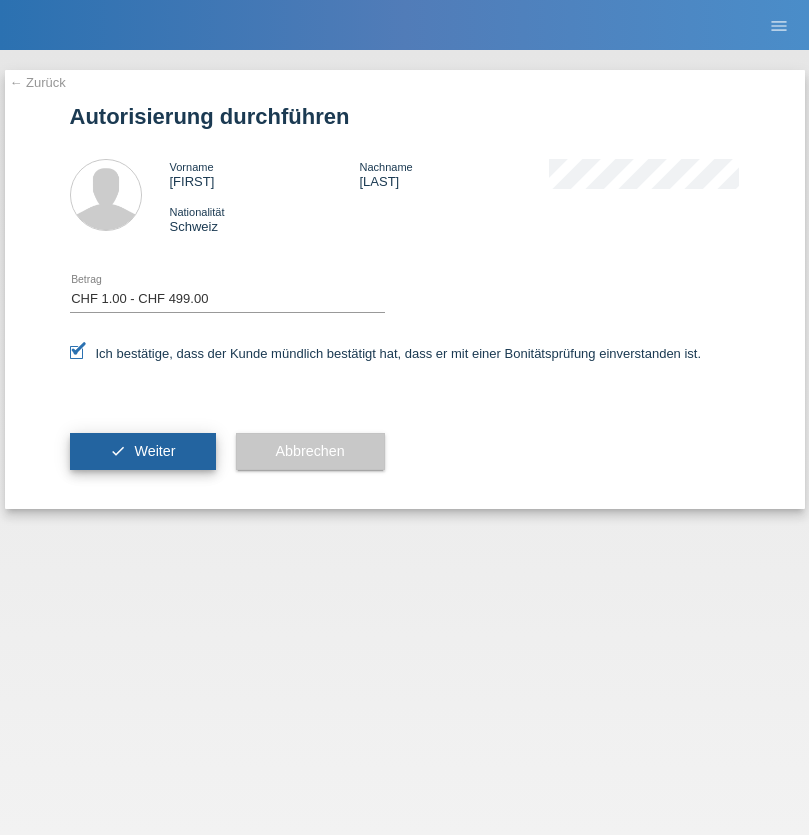 click on "Weiter" at bounding box center [154, 451] 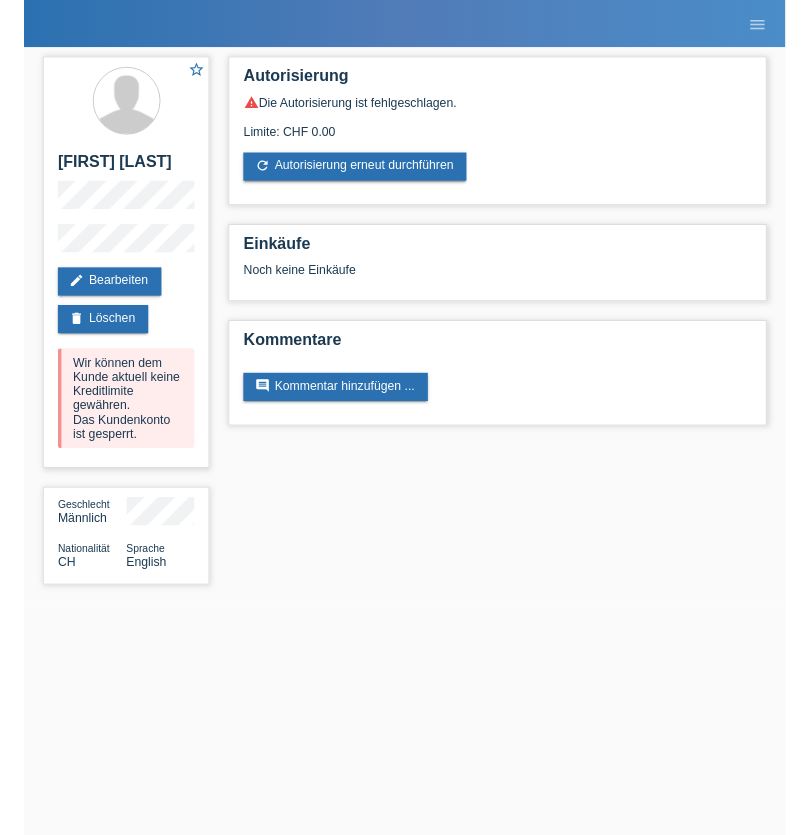 scroll, scrollTop: 0, scrollLeft: 0, axis: both 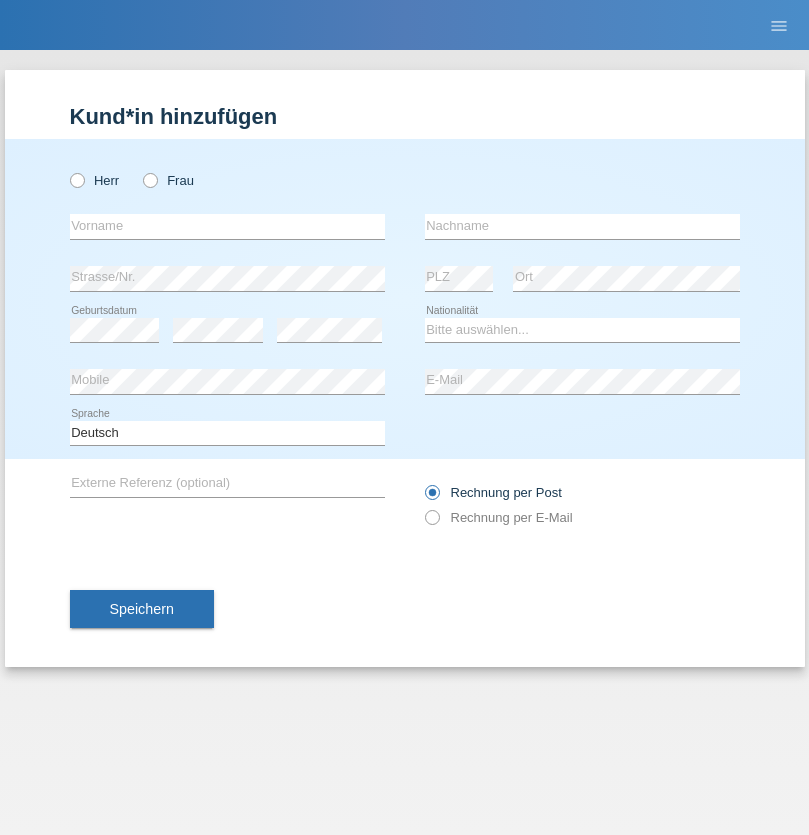 radio on "true" 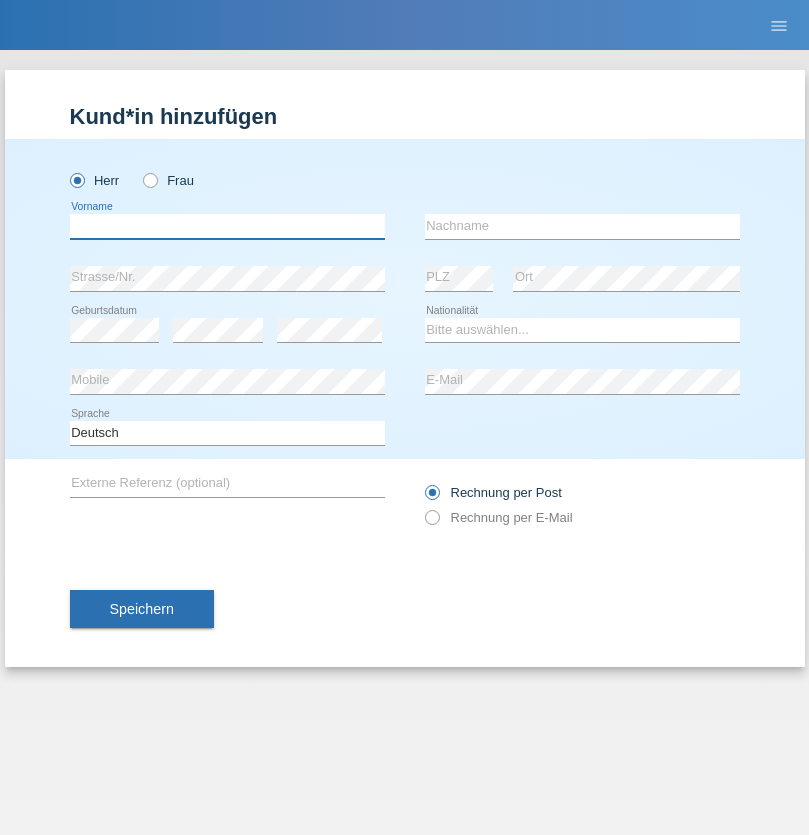 click at bounding box center [227, 226] 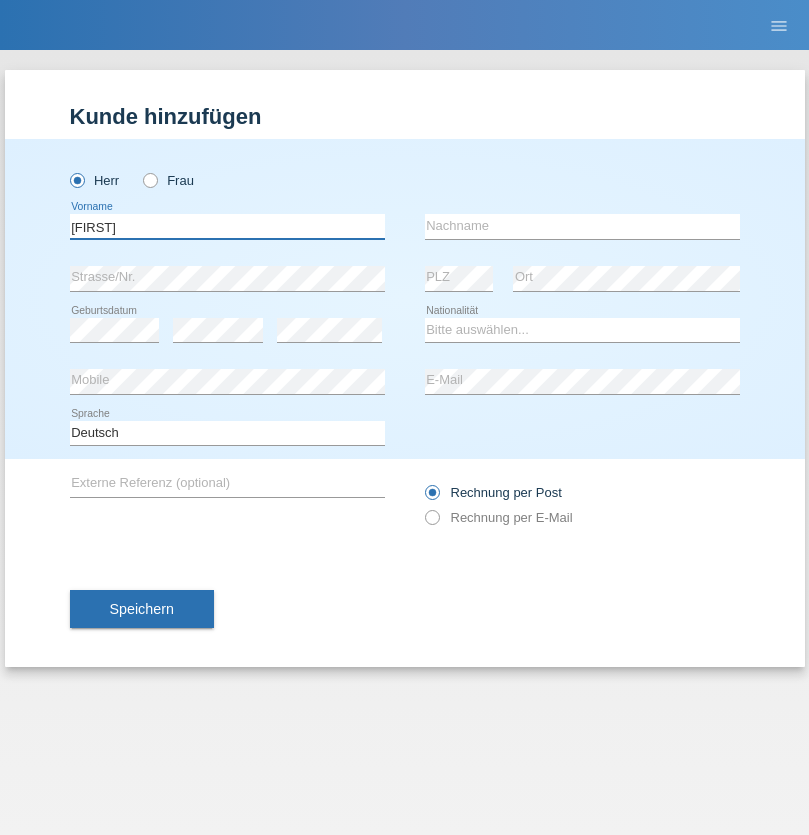 type on "Dominik" 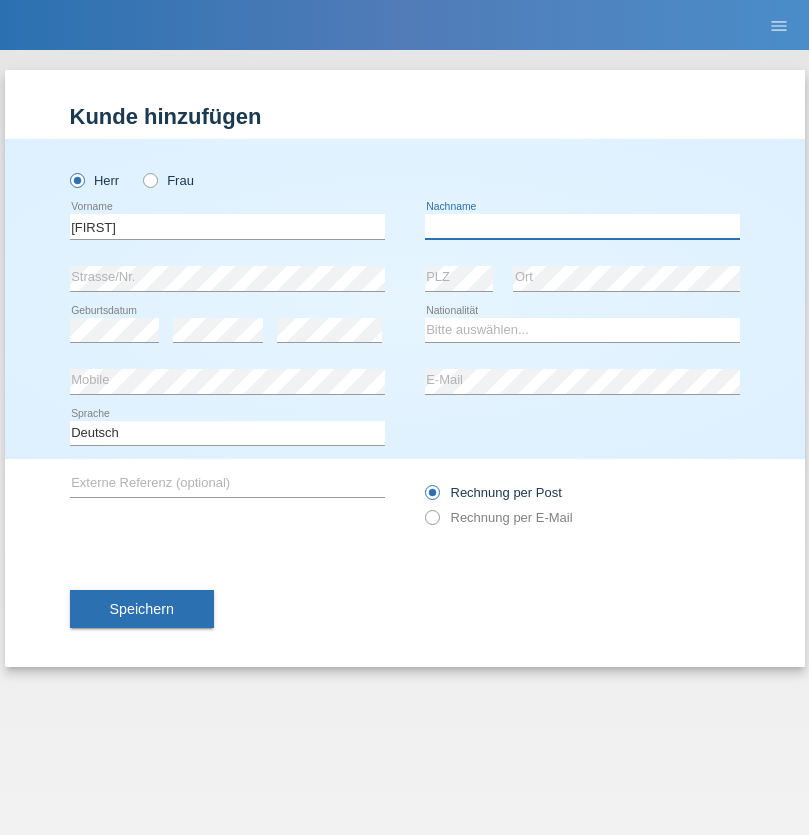 click at bounding box center (582, 226) 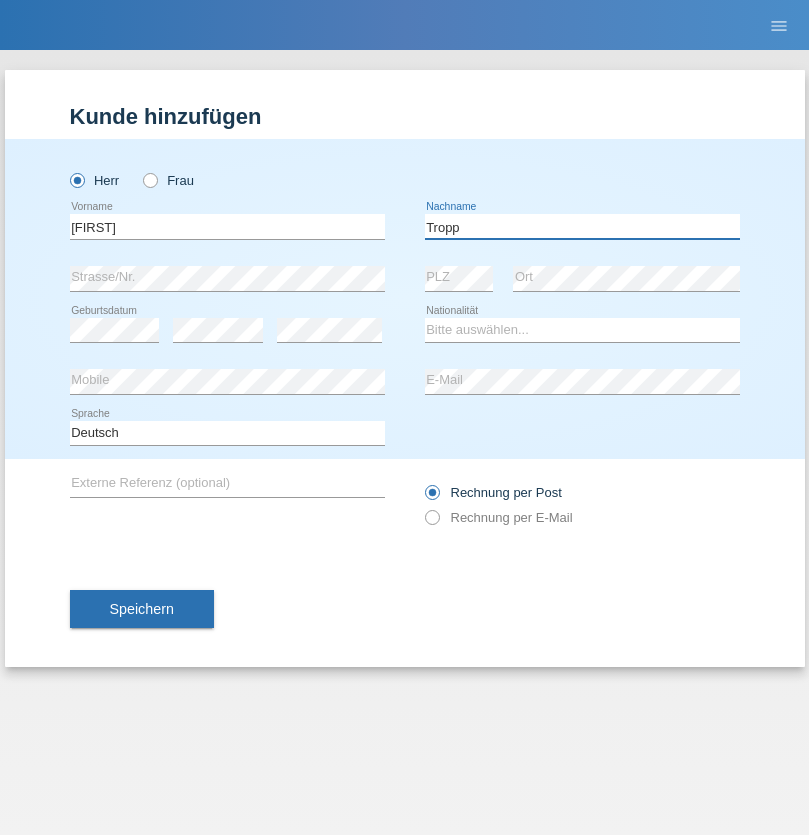 type on "Tropp" 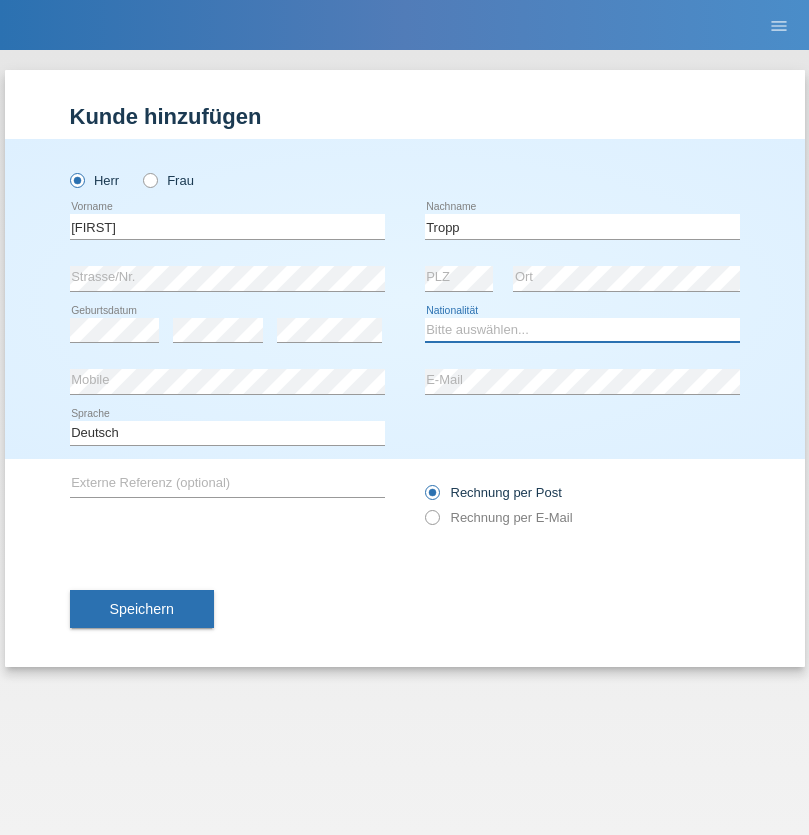 select on "SK" 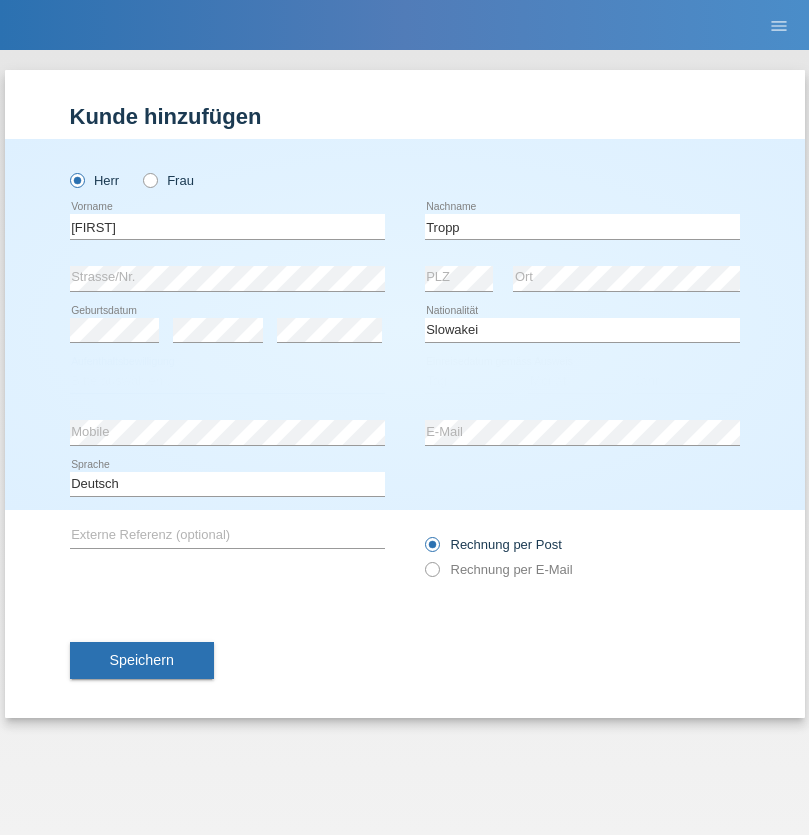 select on "C" 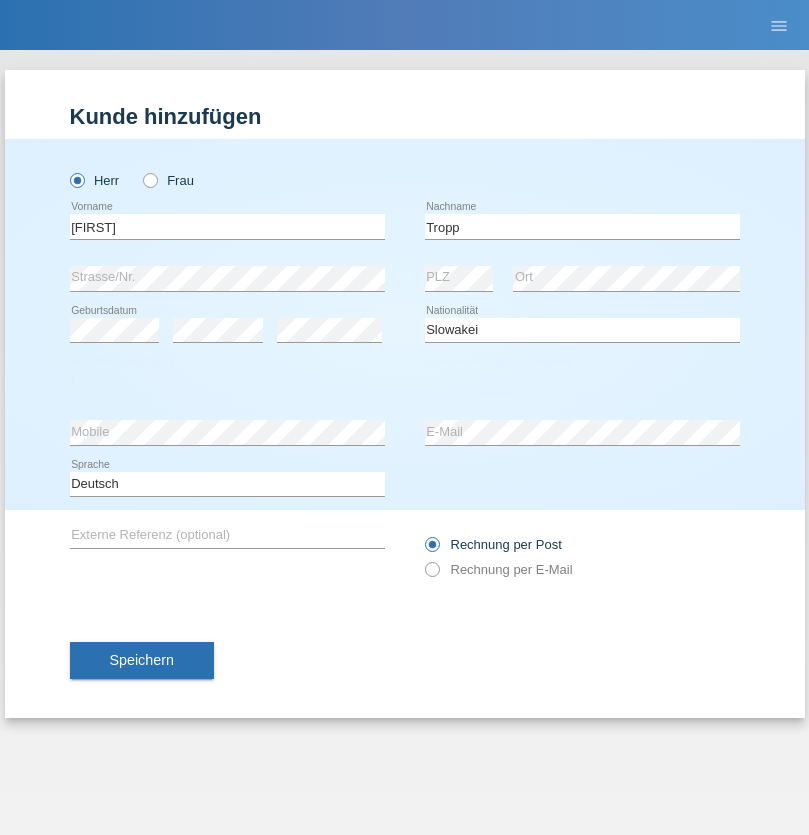 select on "07" 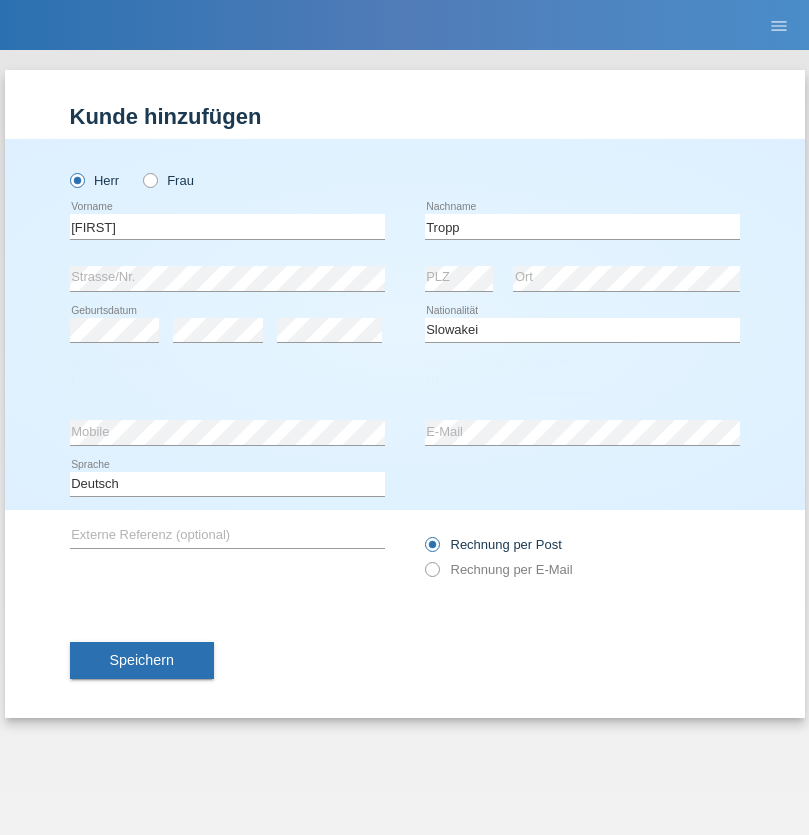 select on "08" 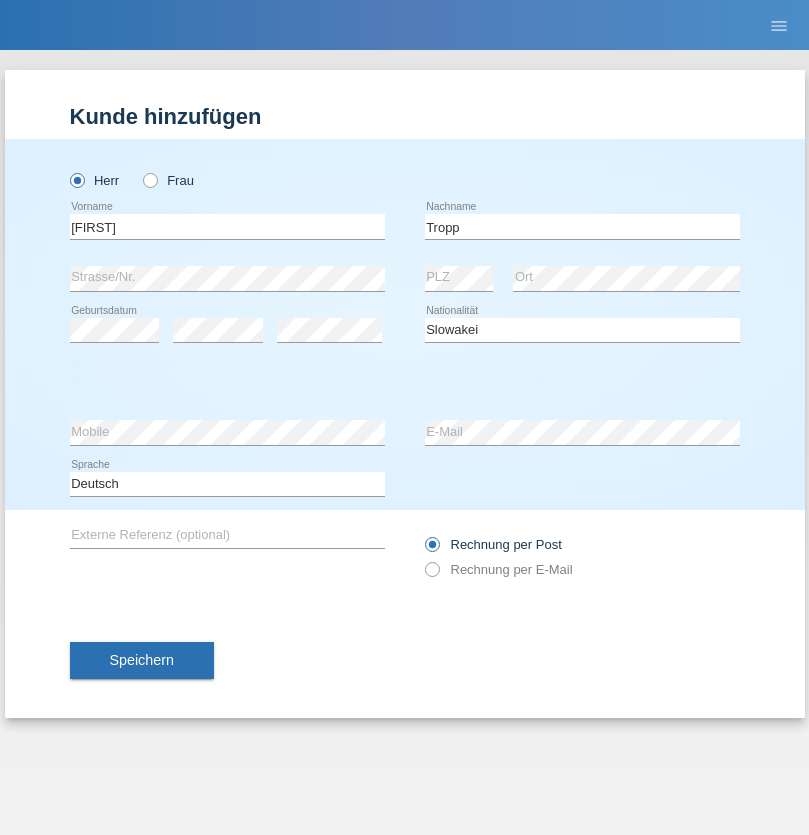 select on "2021" 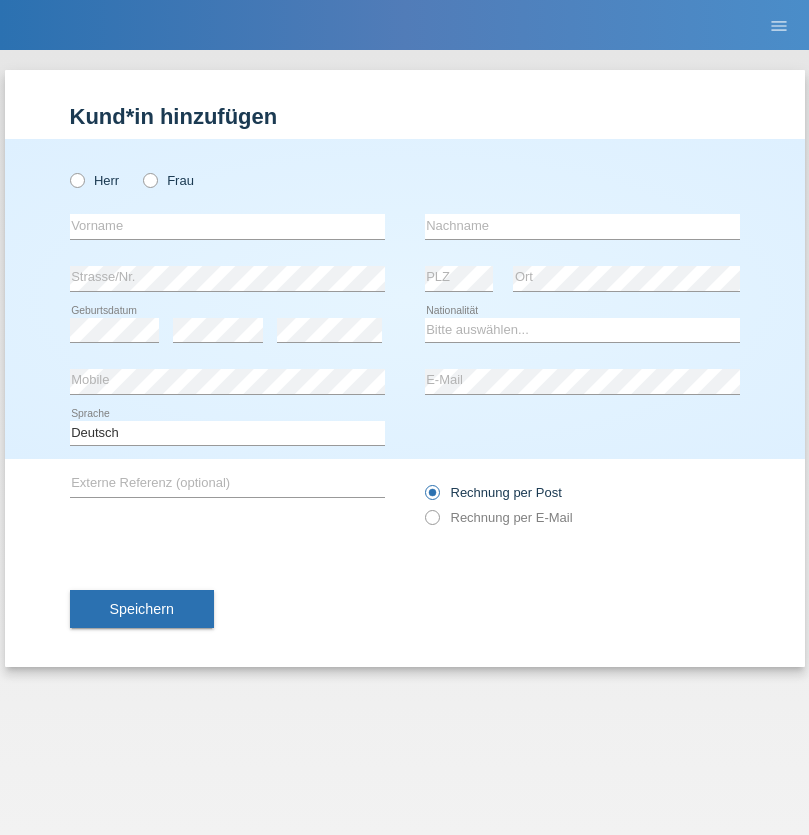 scroll, scrollTop: 0, scrollLeft: 0, axis: both 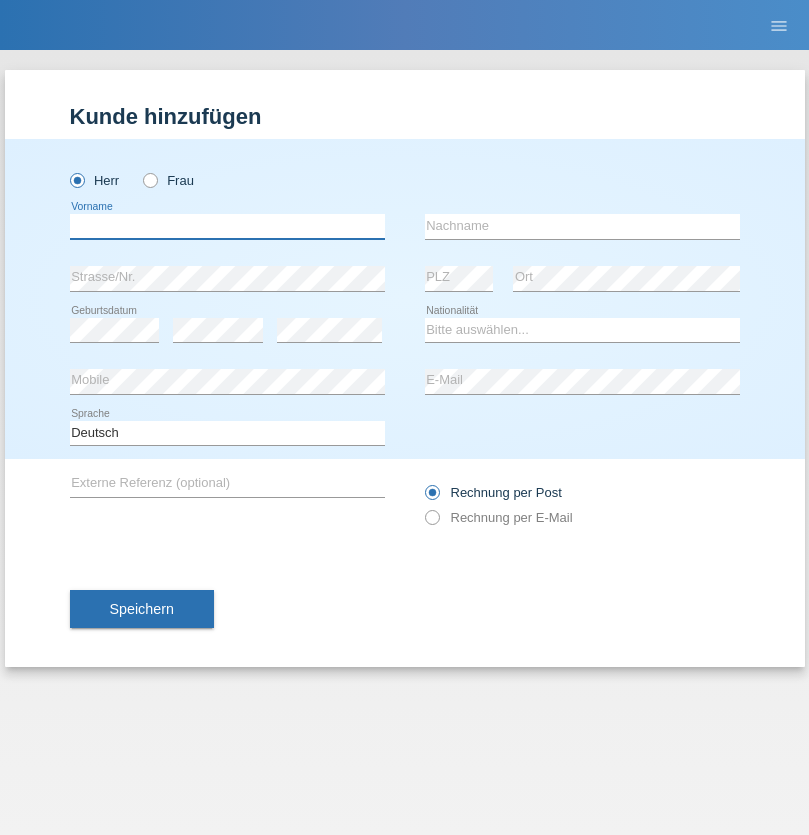 click at bounding box center [227, 226] 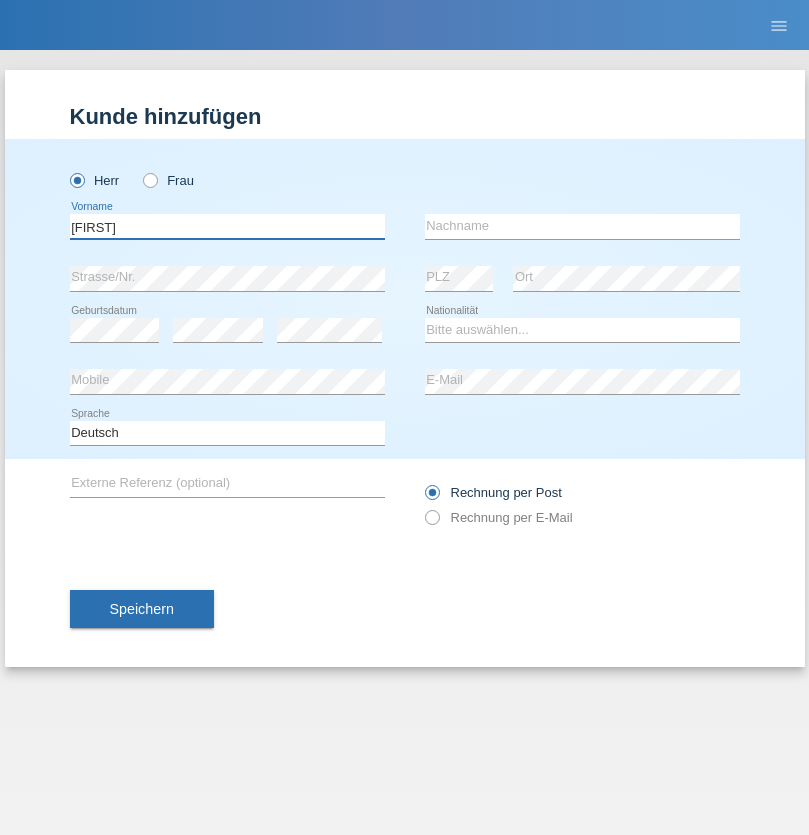 type on "[FIRST]" 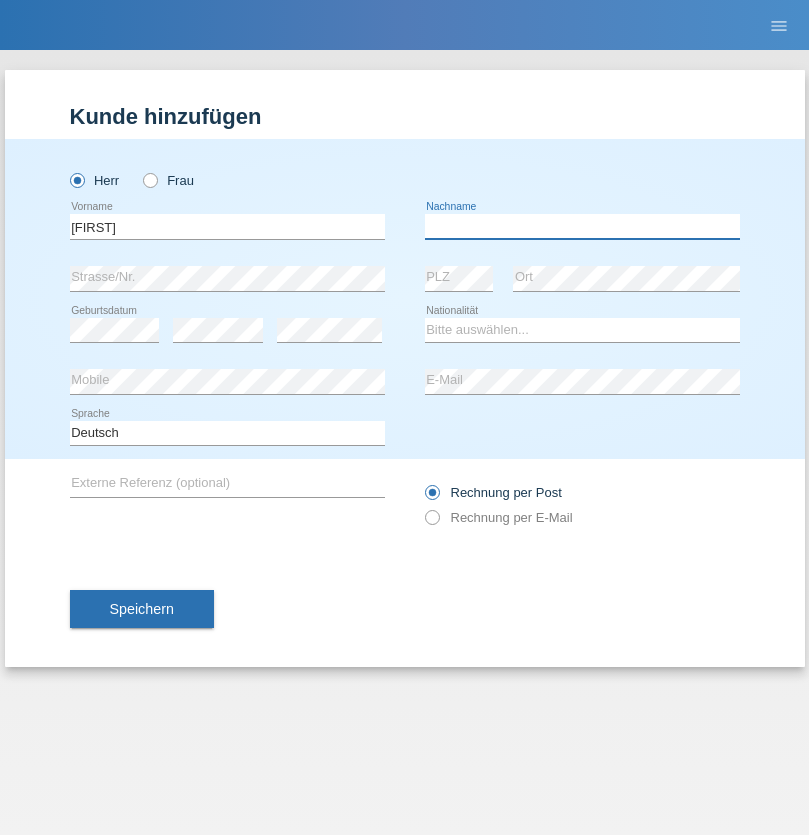 click at bounding box center (582, 226) 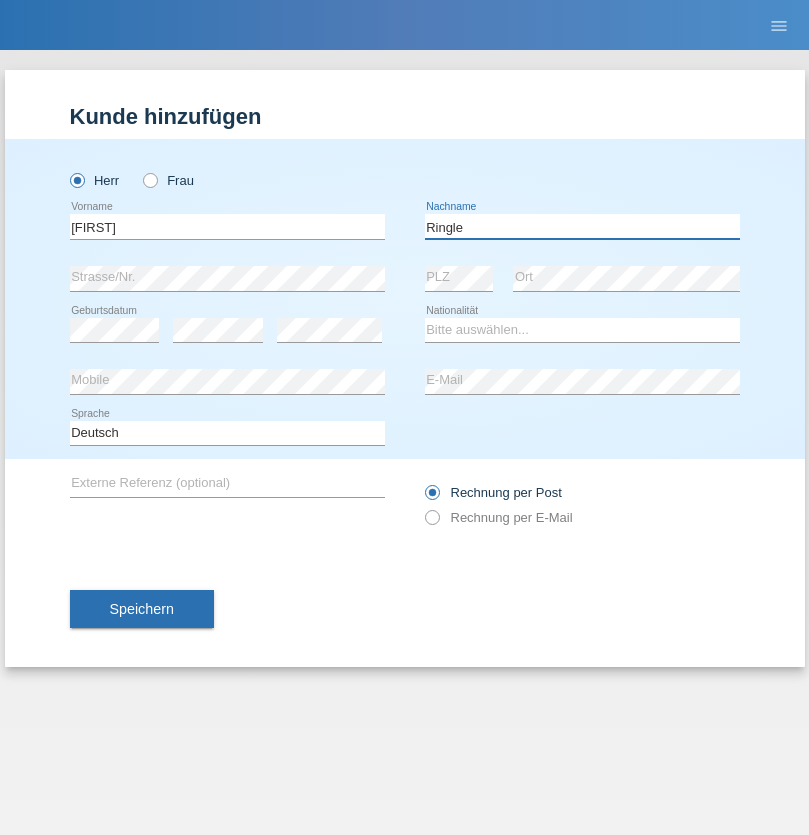 type on "Ringle" 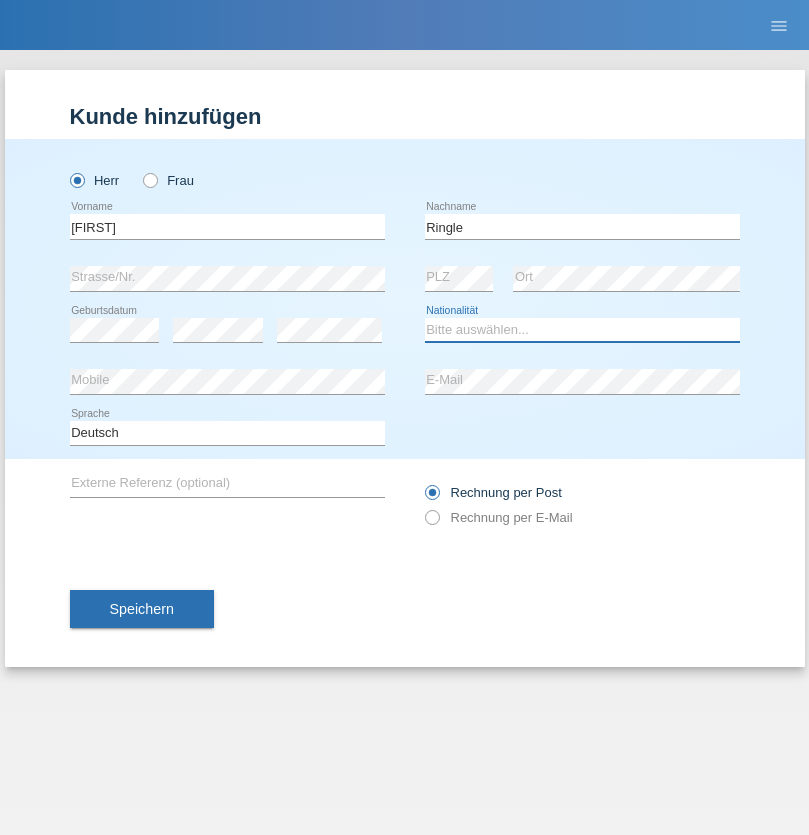 select on "DE" 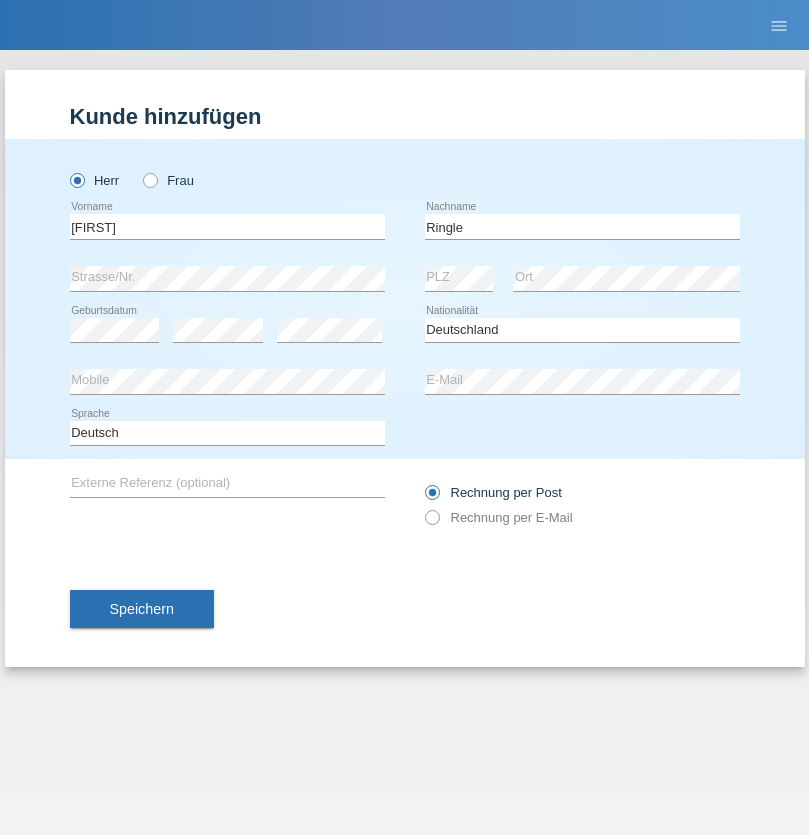 select on "C" 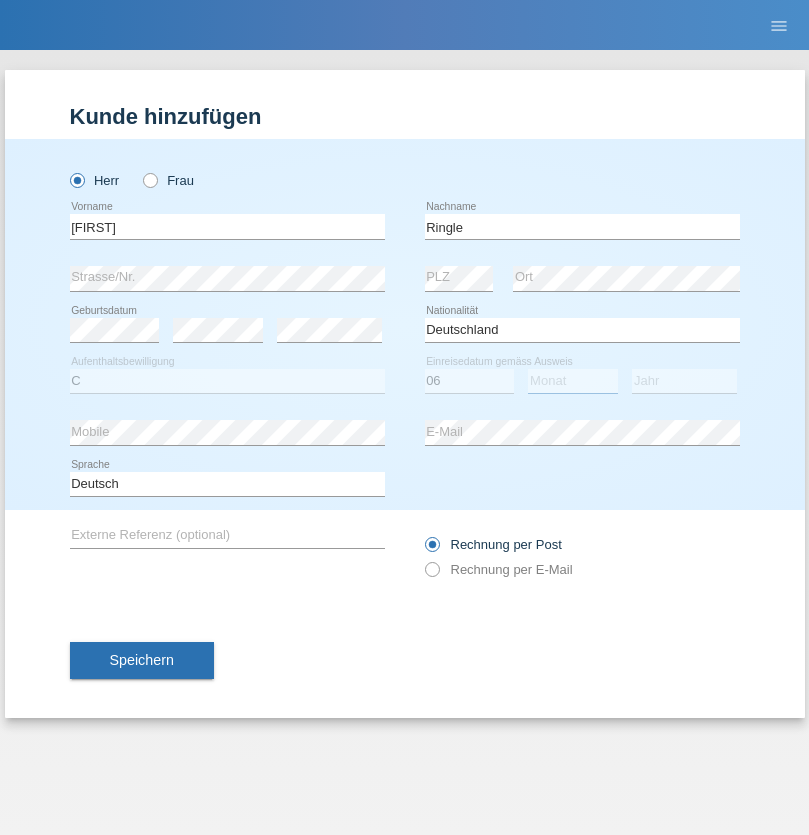 select on "01" 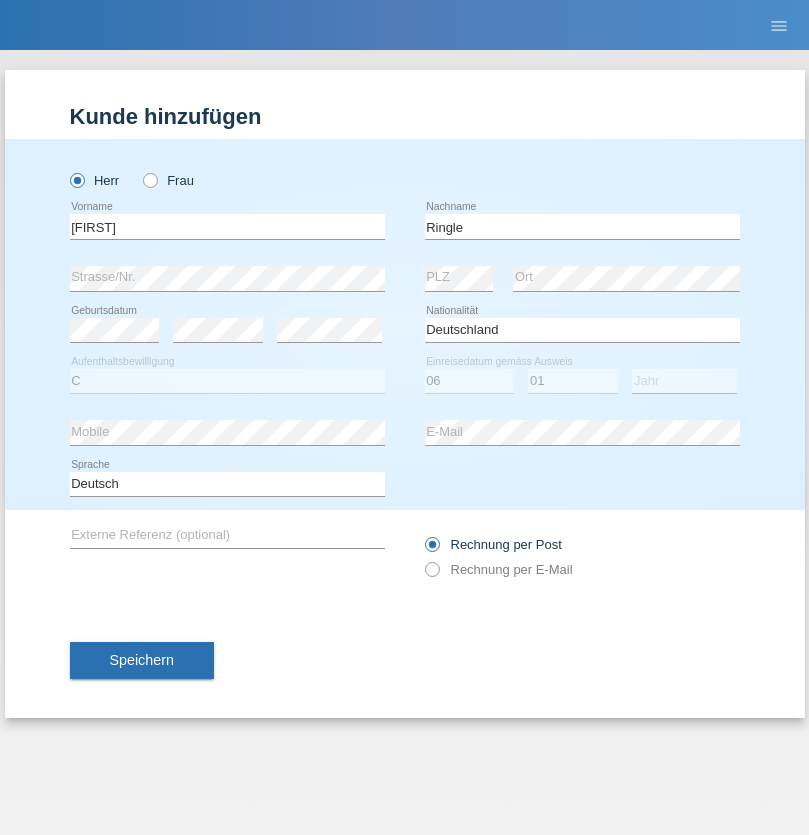 select on "2021" 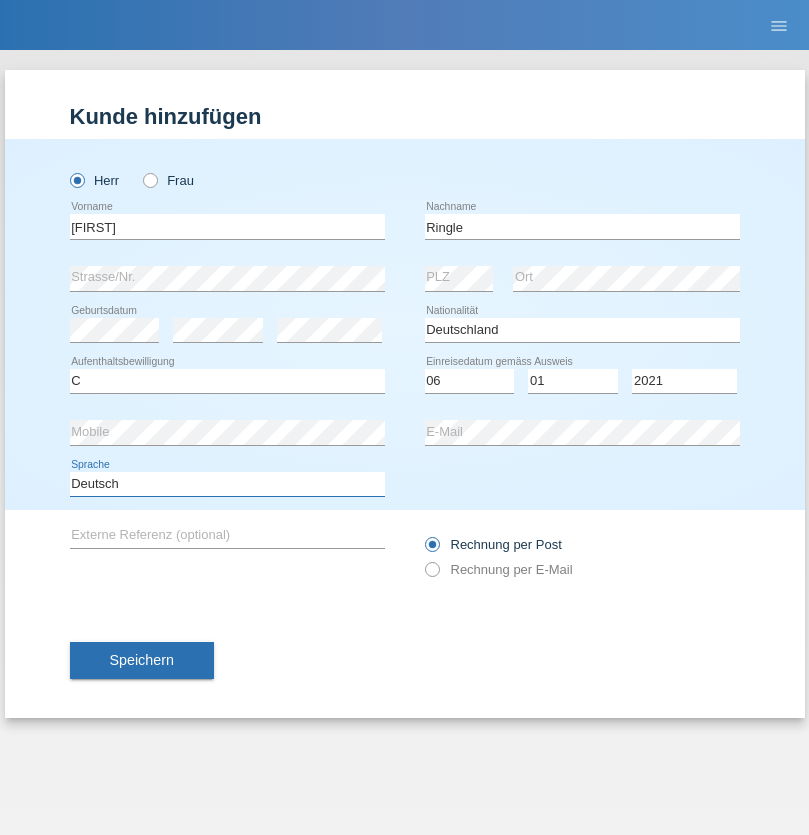 select on "en" 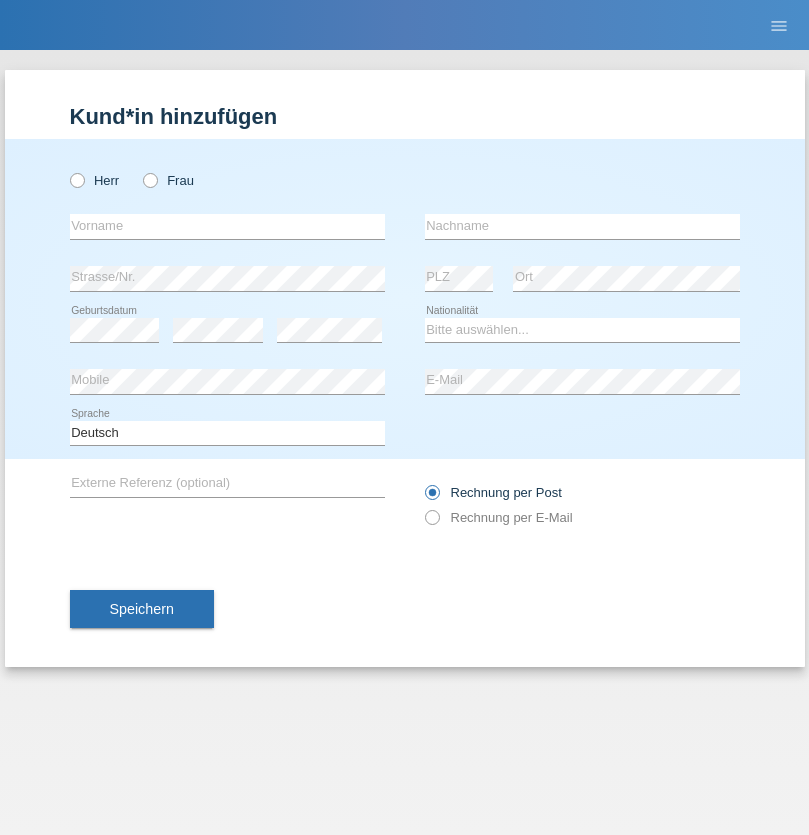 scroll, scrollTop: 0, scrollLeft: 0, axis: both 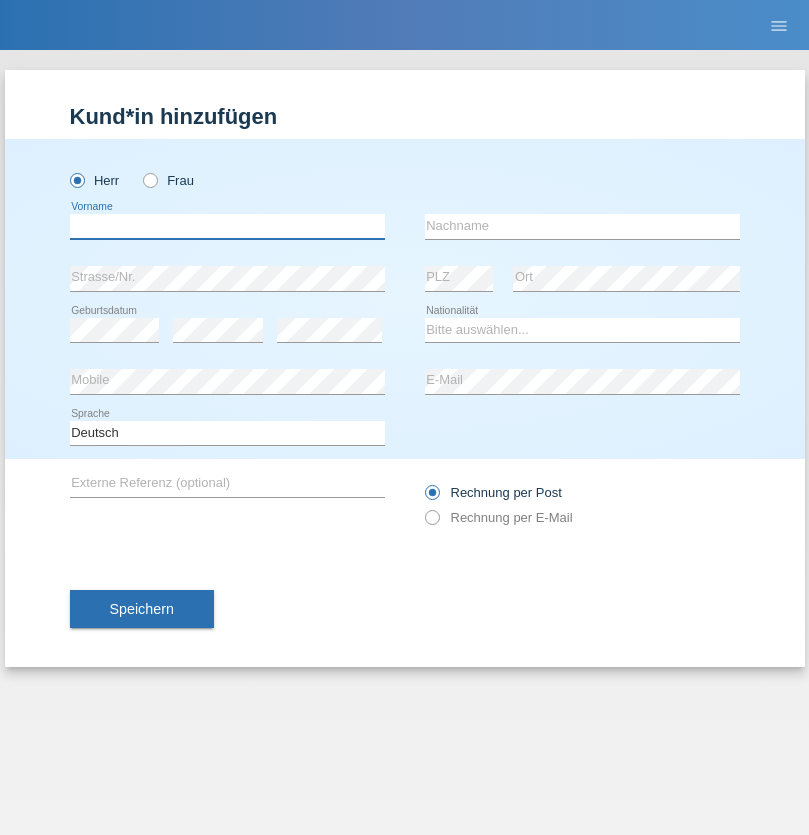 click at bounding box center (227, 226) 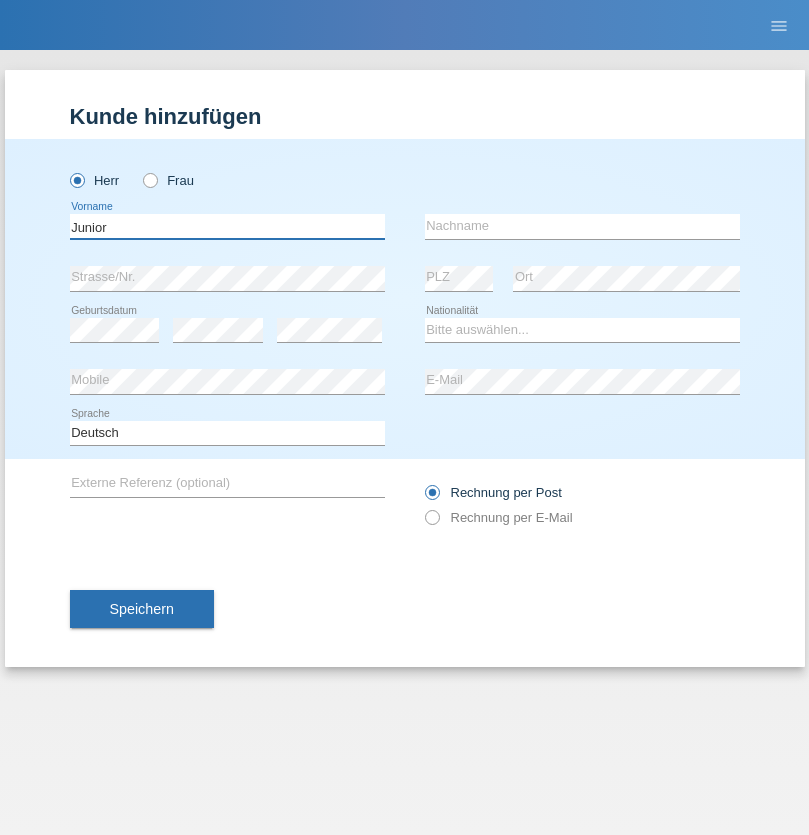 type on "Junior" 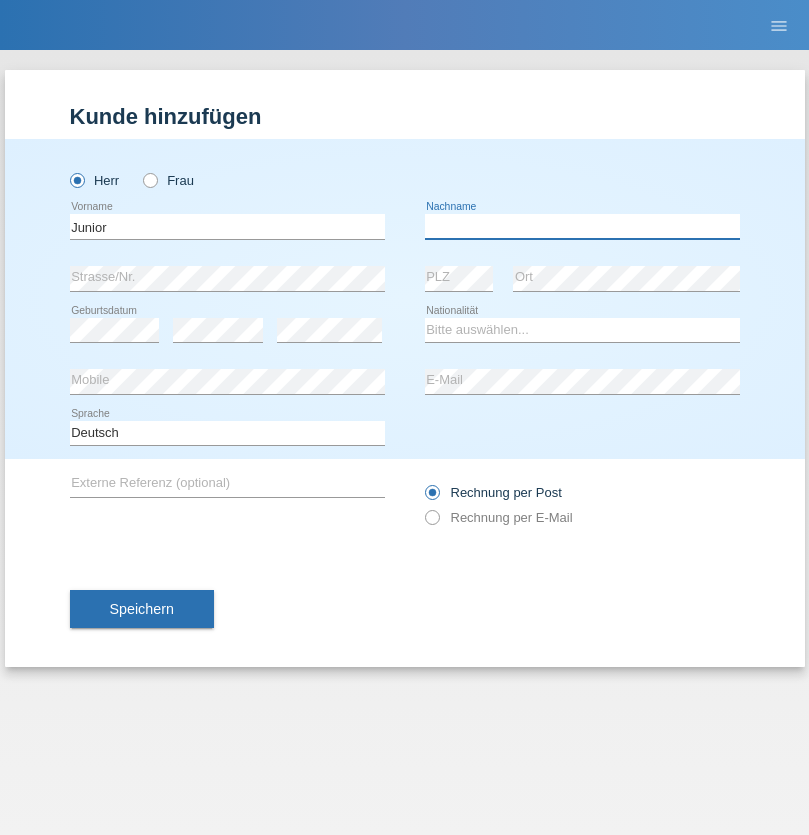 click at bounding box center (582, 226) 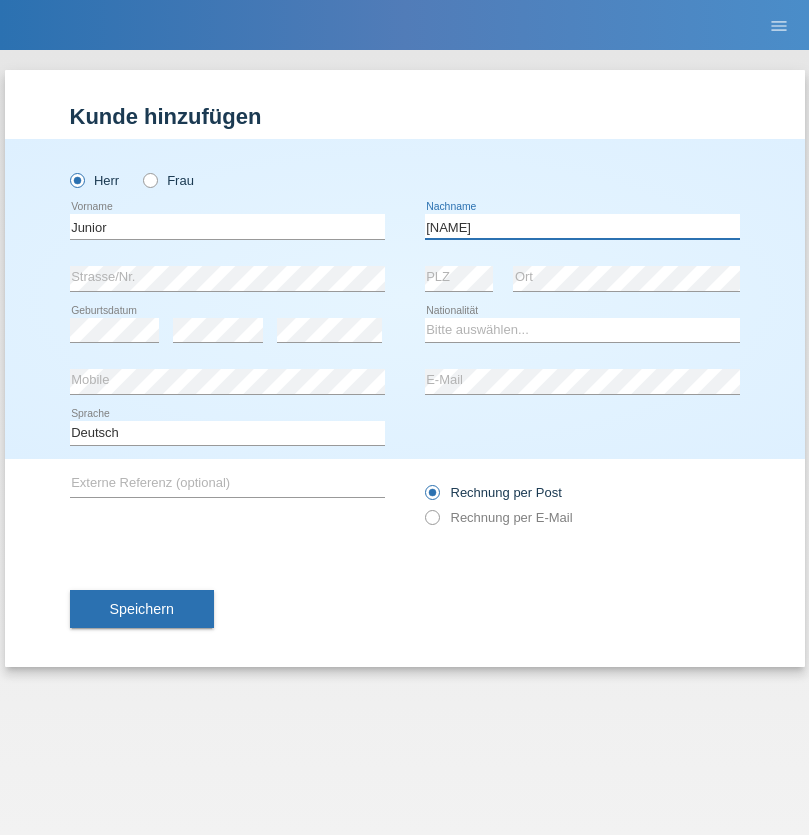 type on "Mauricio" 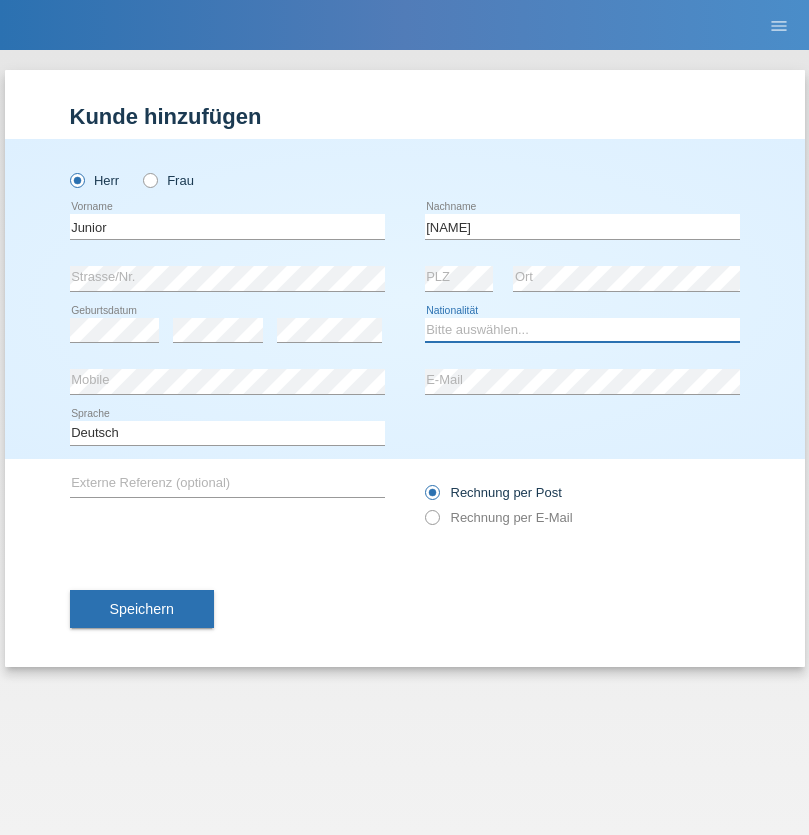 select on "CH" 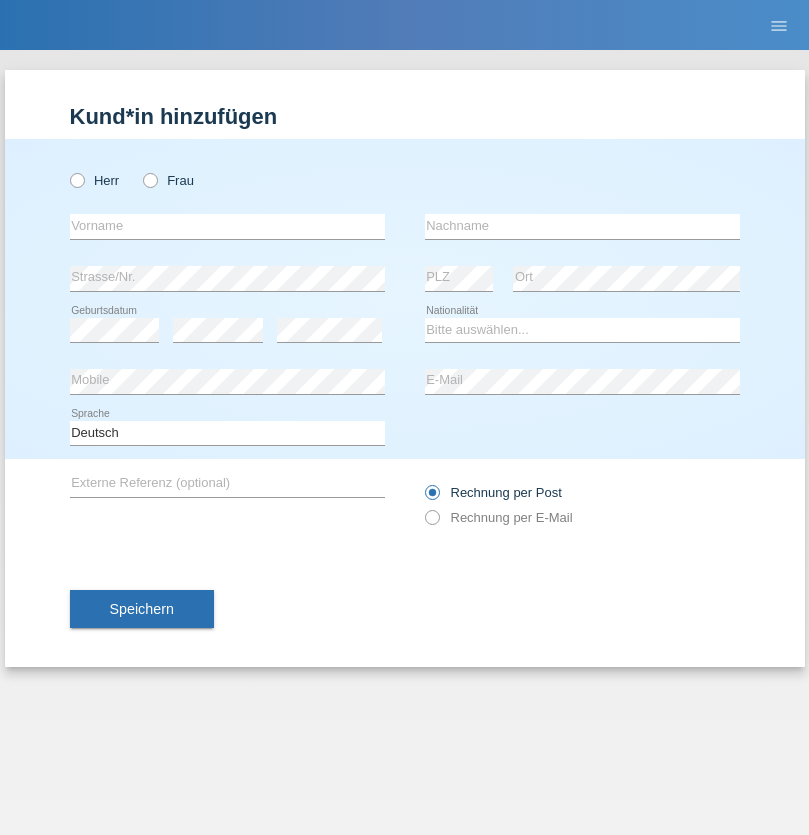 scroll, scrollTop: 0, scrollLeft: 0, axis: both 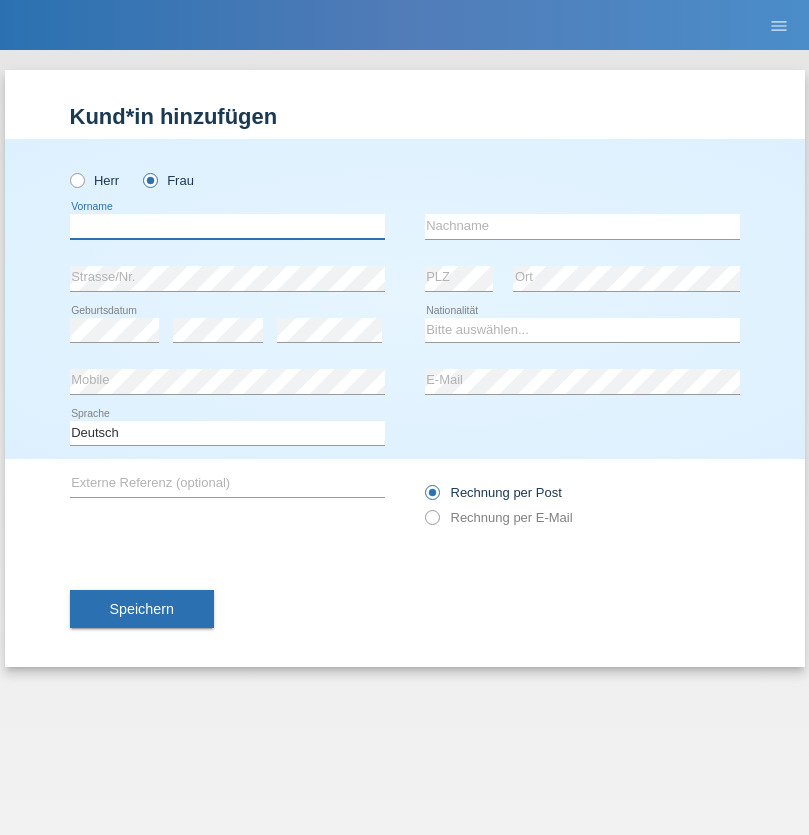 click at bounding box center (227, 226) 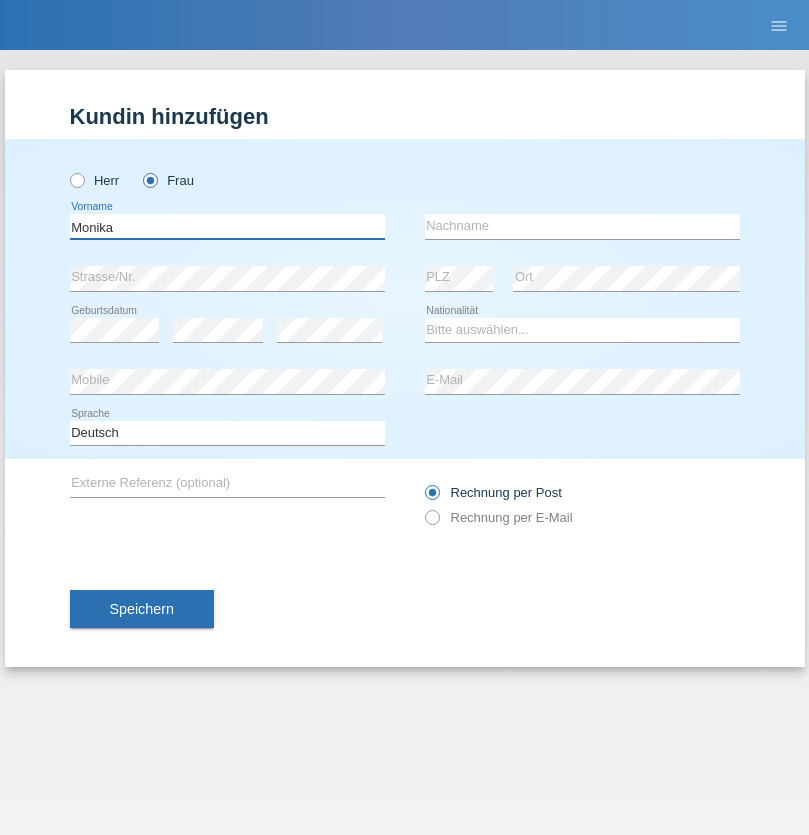 type on "Monika" 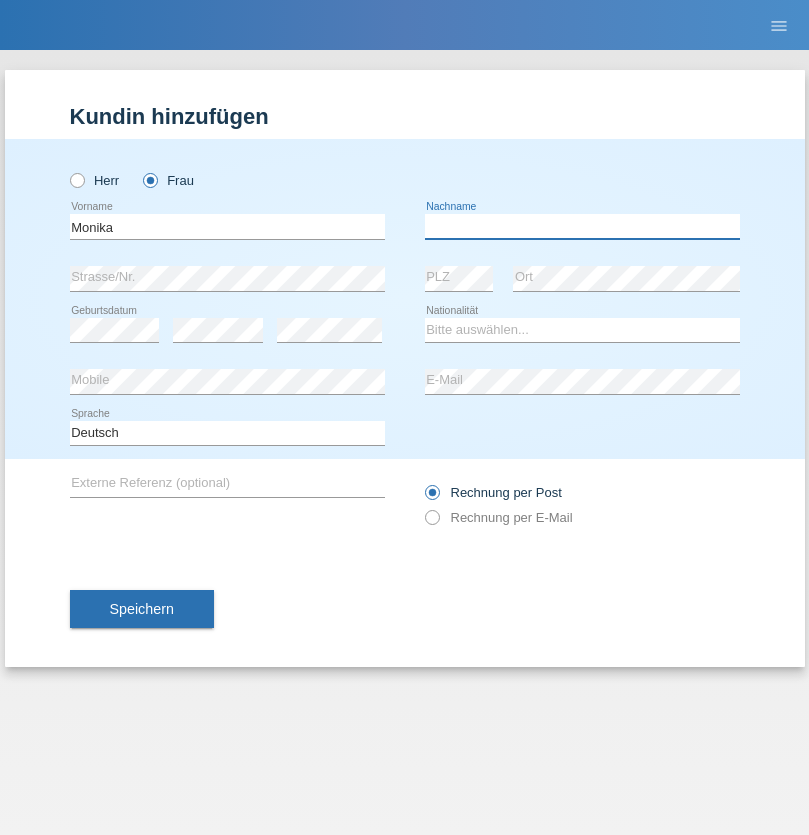 click at bounding box center (582, 226) 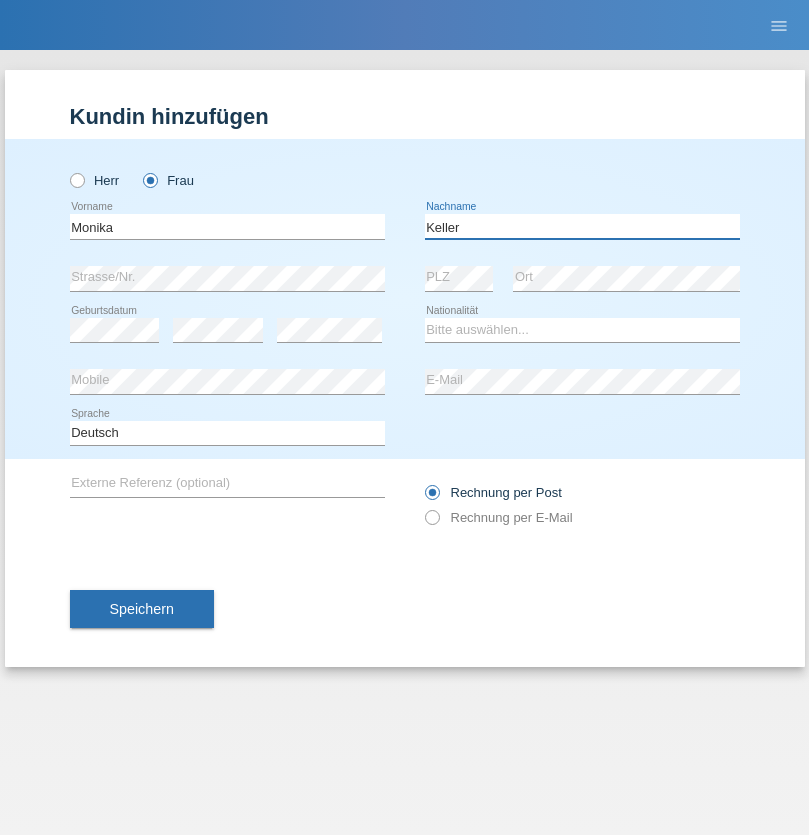 type on "Keller" 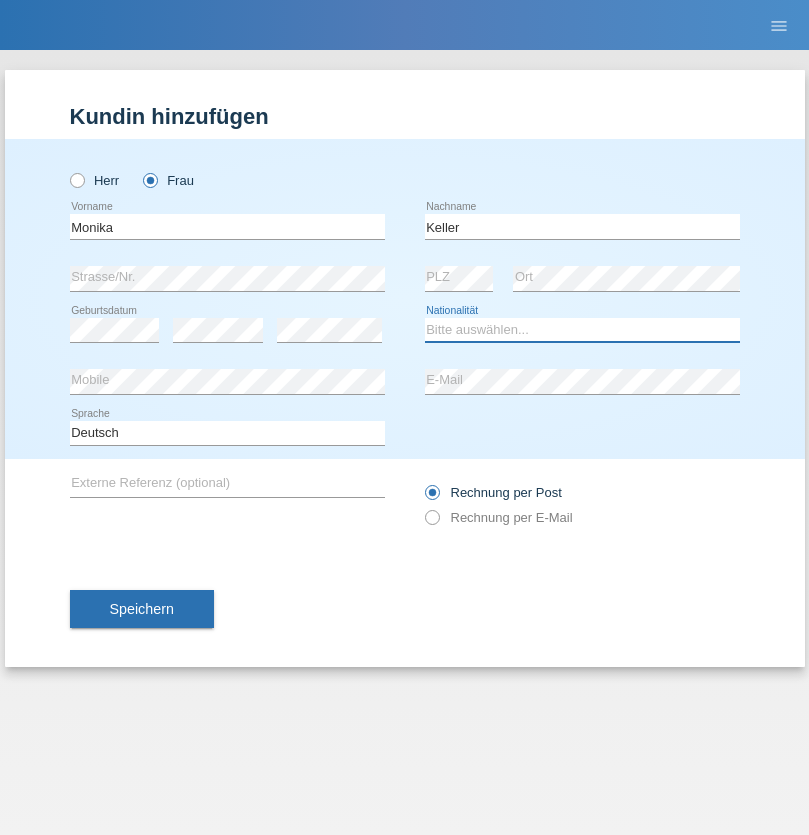 select on "CH" 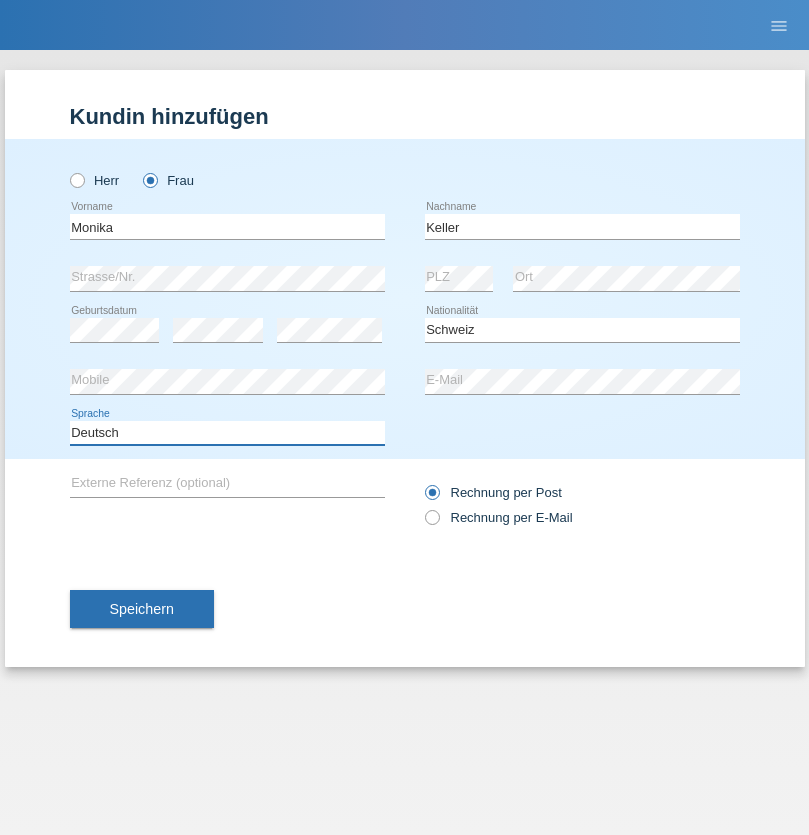 select on "en" 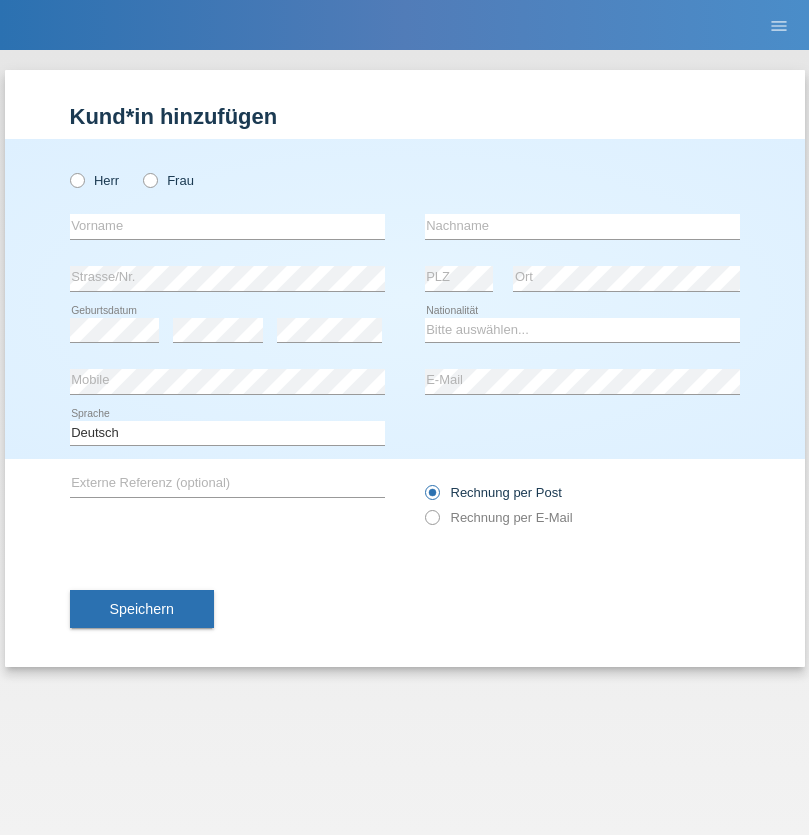 scroll, scrollTop: 0, scrollLeft: 0, axis: both 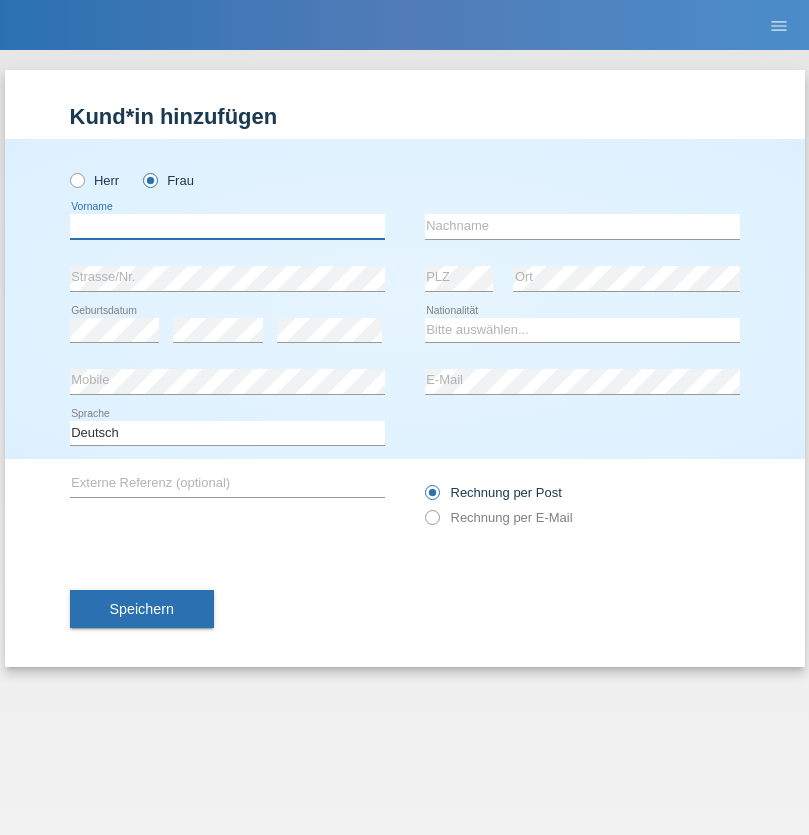 click at bounding box center (227, 226) 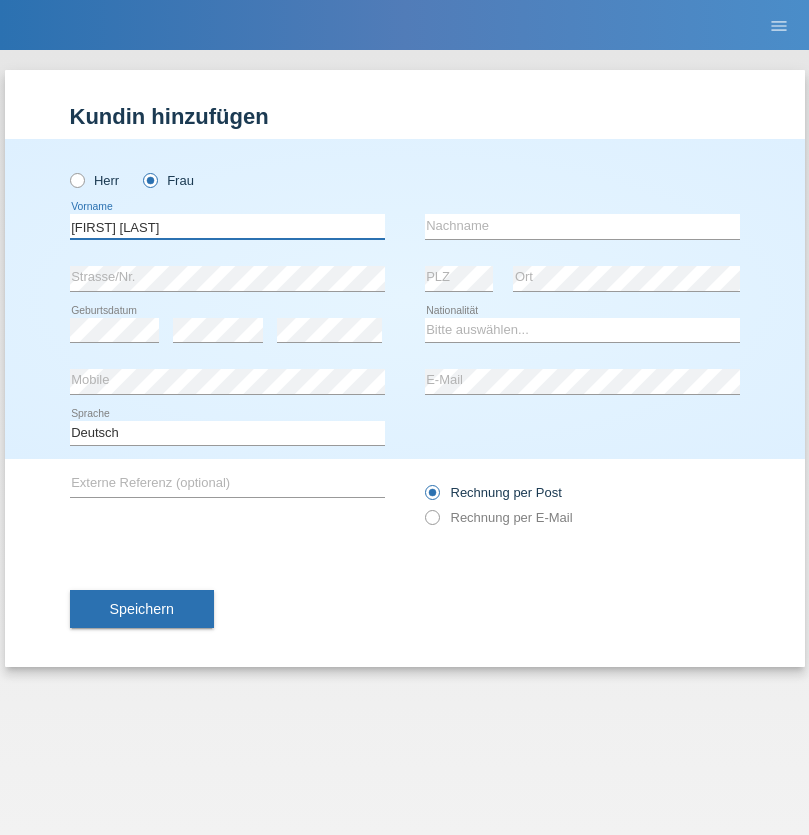 type on "Maria Fernanda" 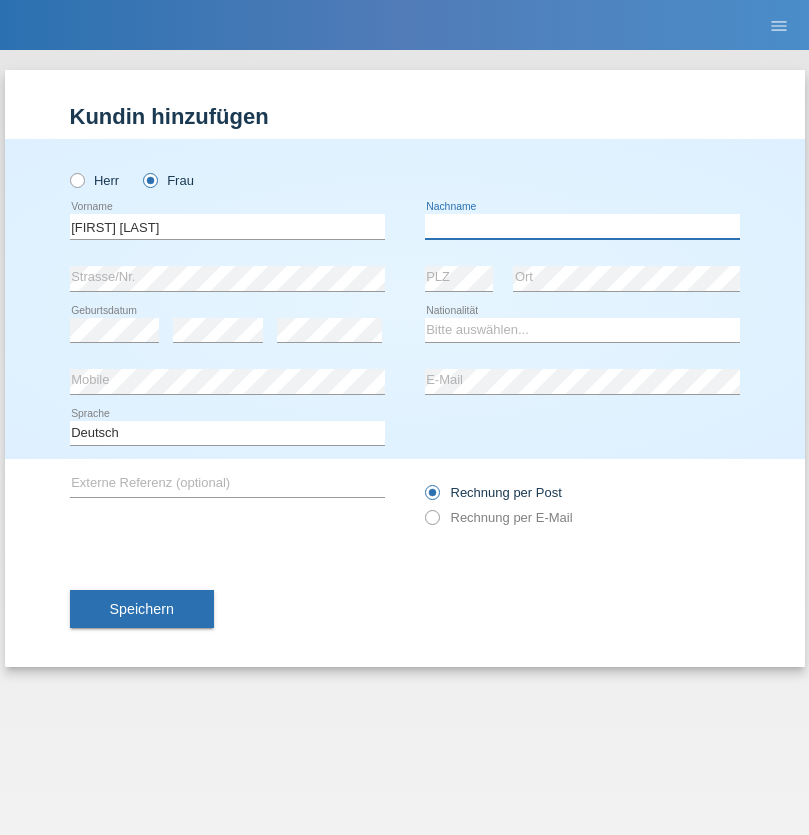 click at bounding box center [582, 226] 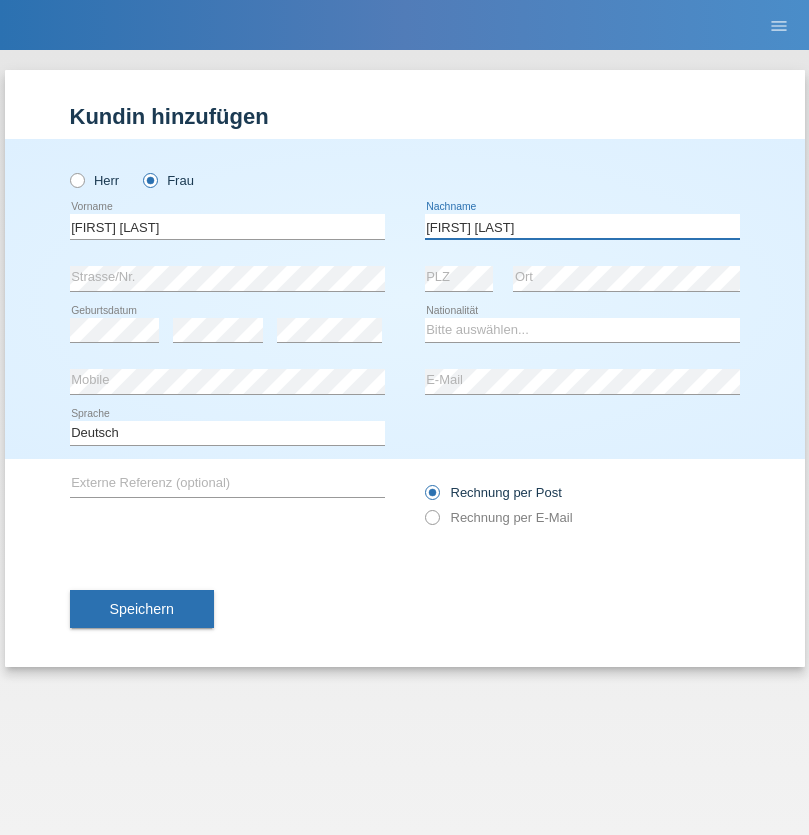 type on "Knusel Campillo" 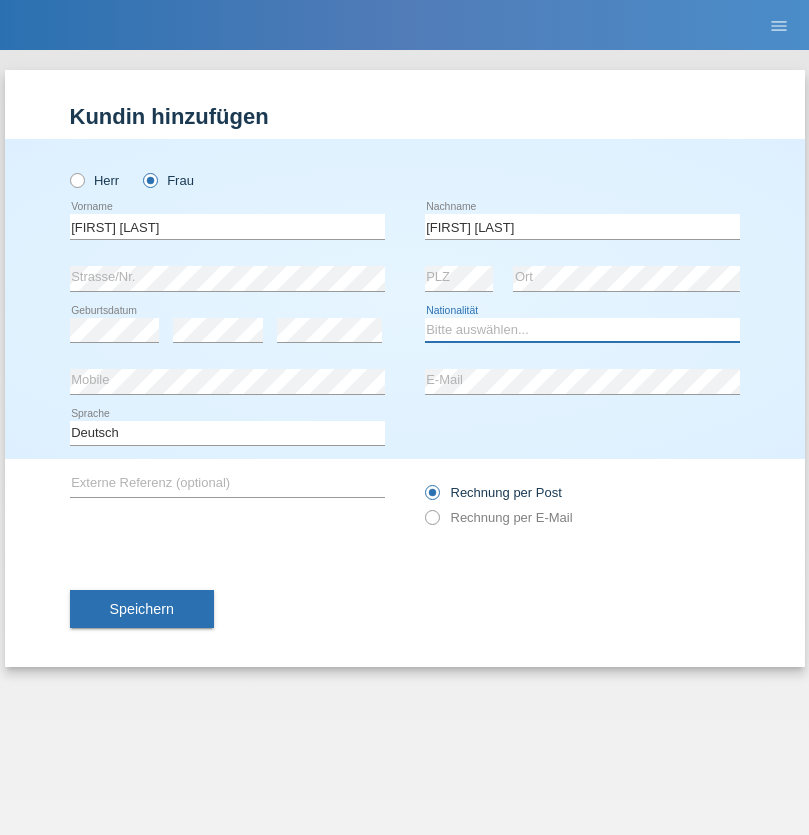 select on "CH" 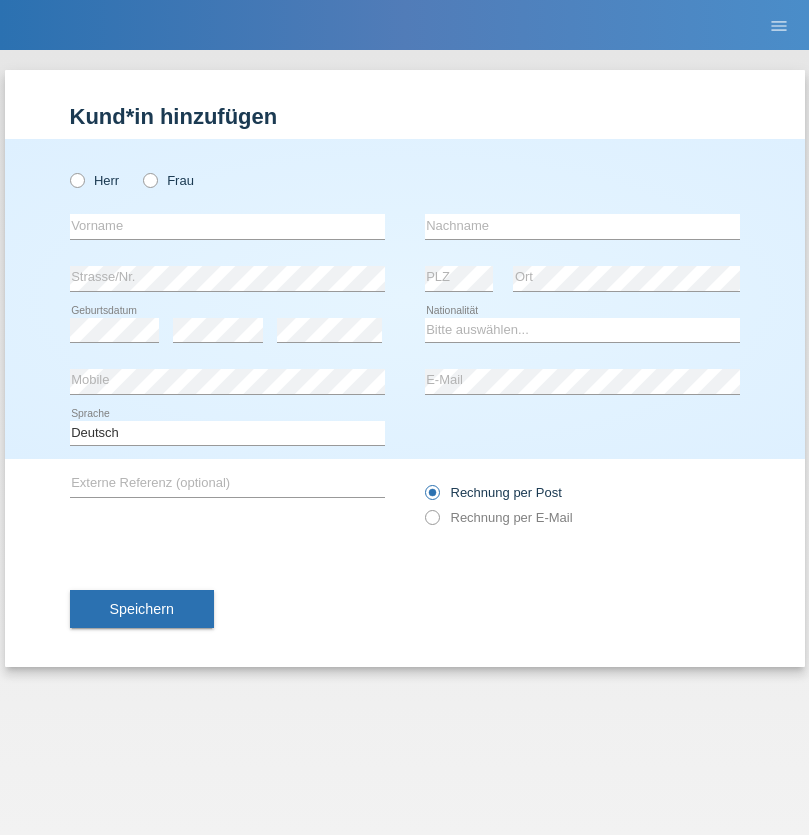 scroll, scrollTop: 0, scrollLeft: 0, axis: both 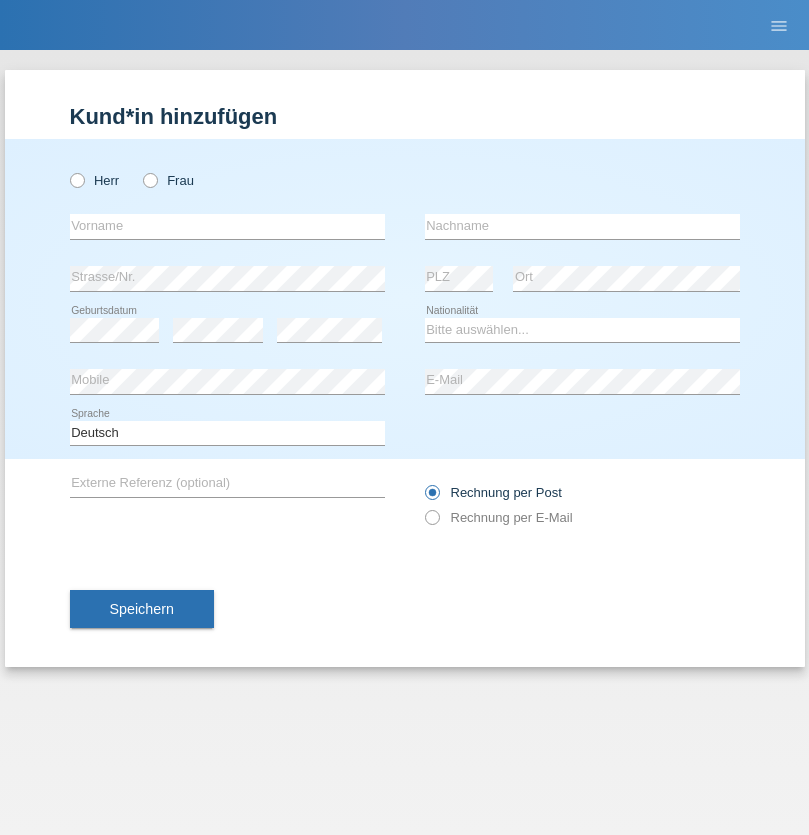 radio on "true" 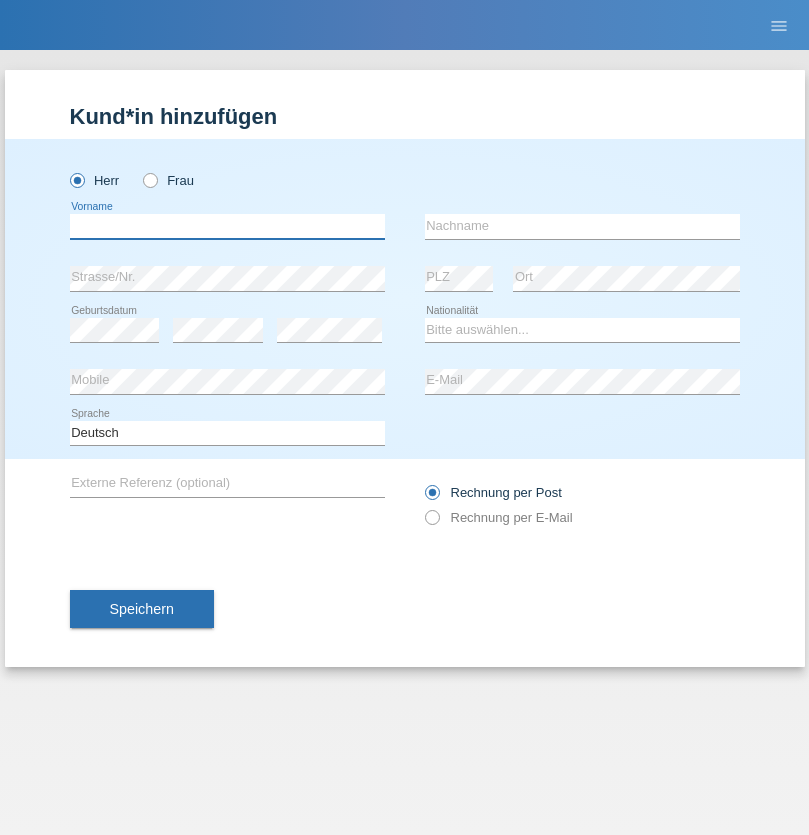 click at bounding box center (227, 226) 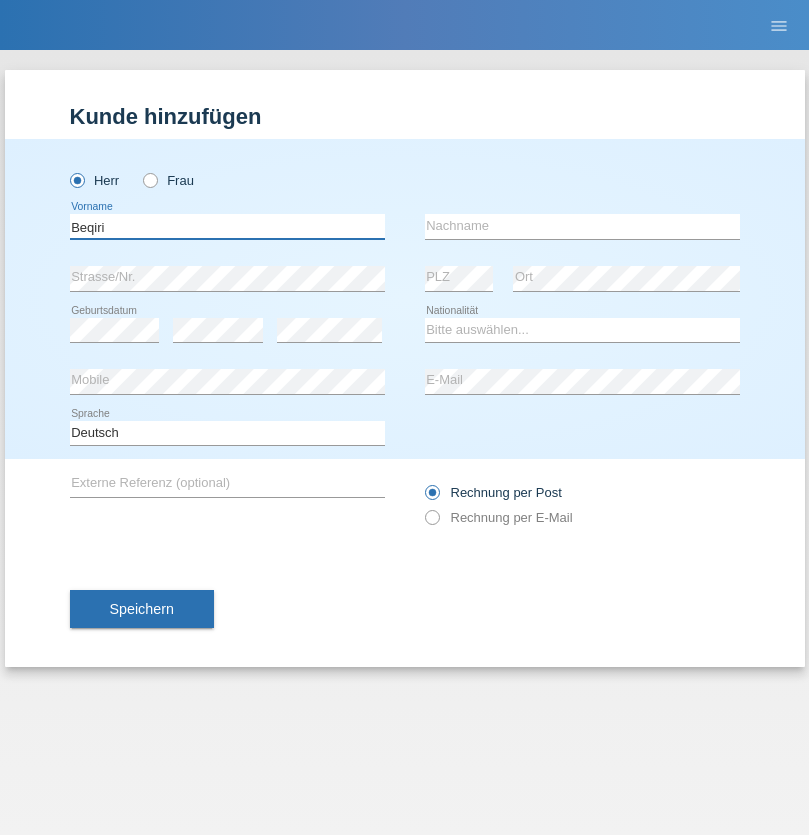 type on "Beqiri" 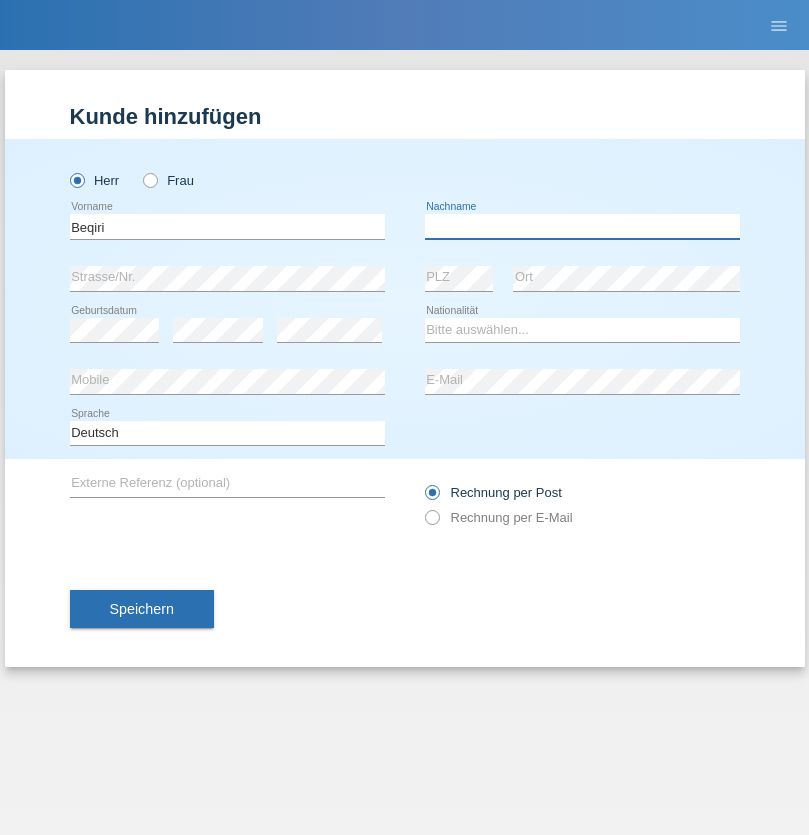 click at bounding box center [582, 226] 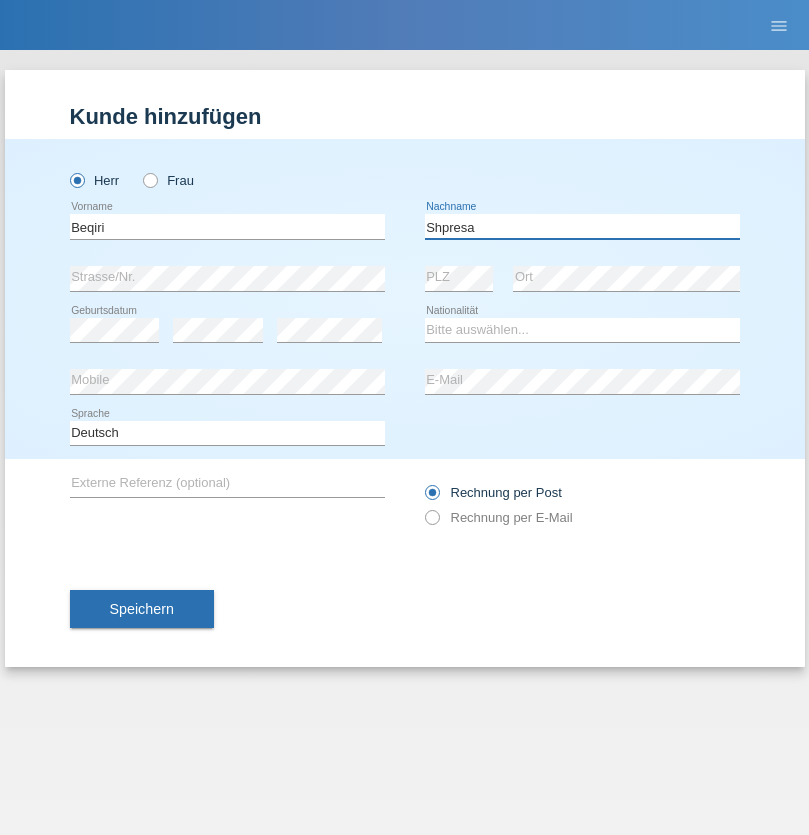 type on "Shpresa" 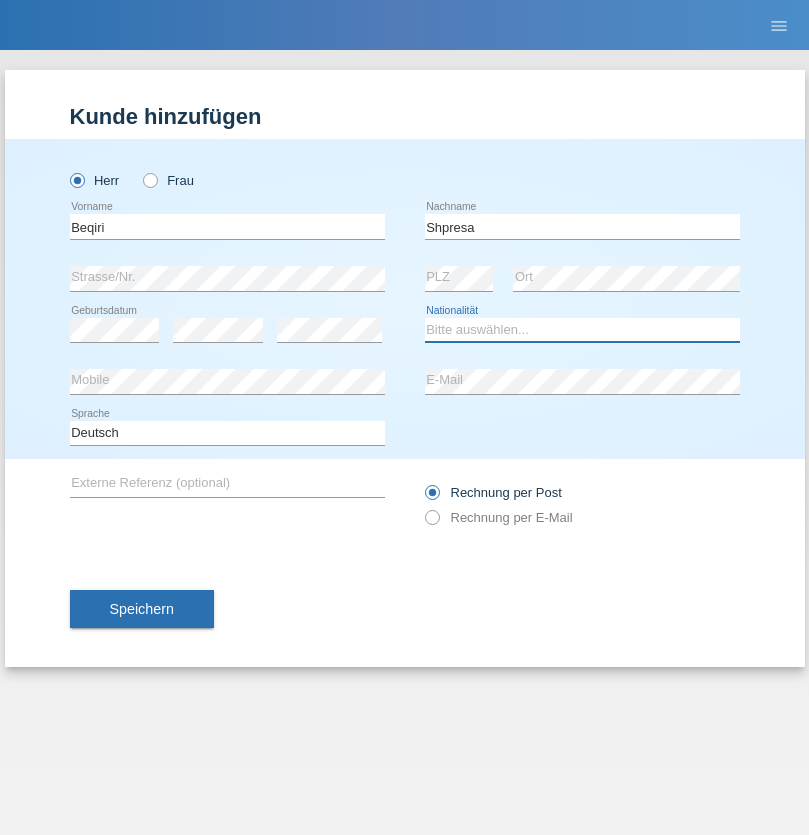 select on "XK" 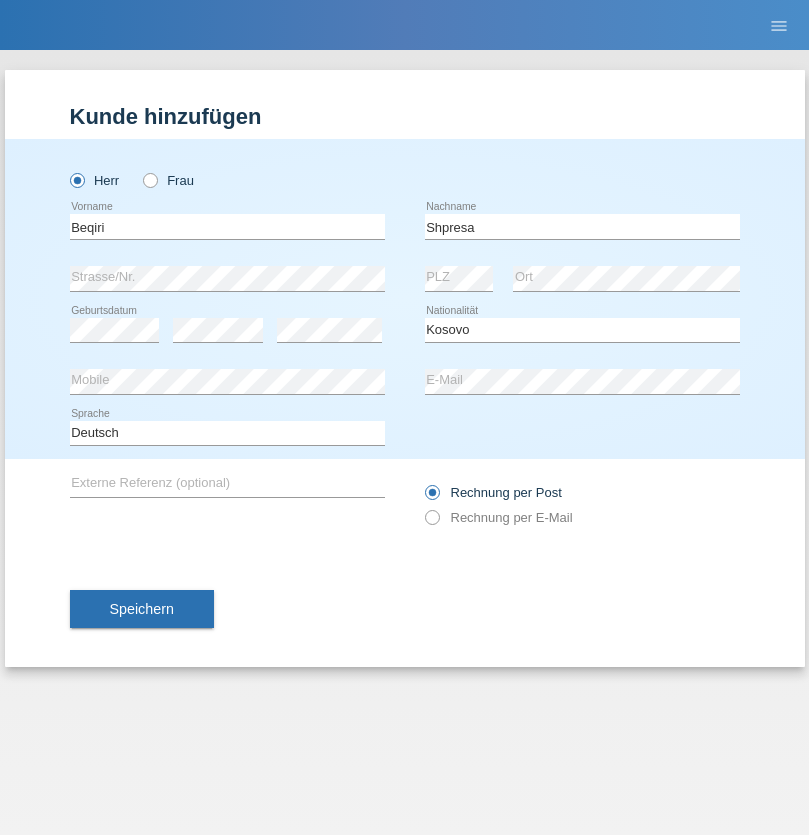 select on "C" 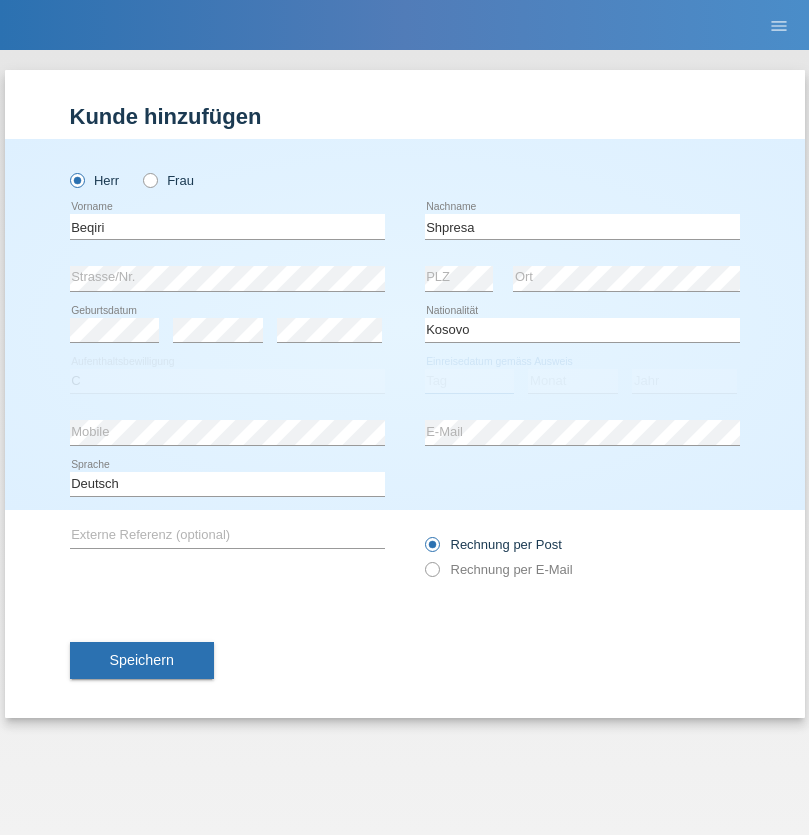 select on "08" 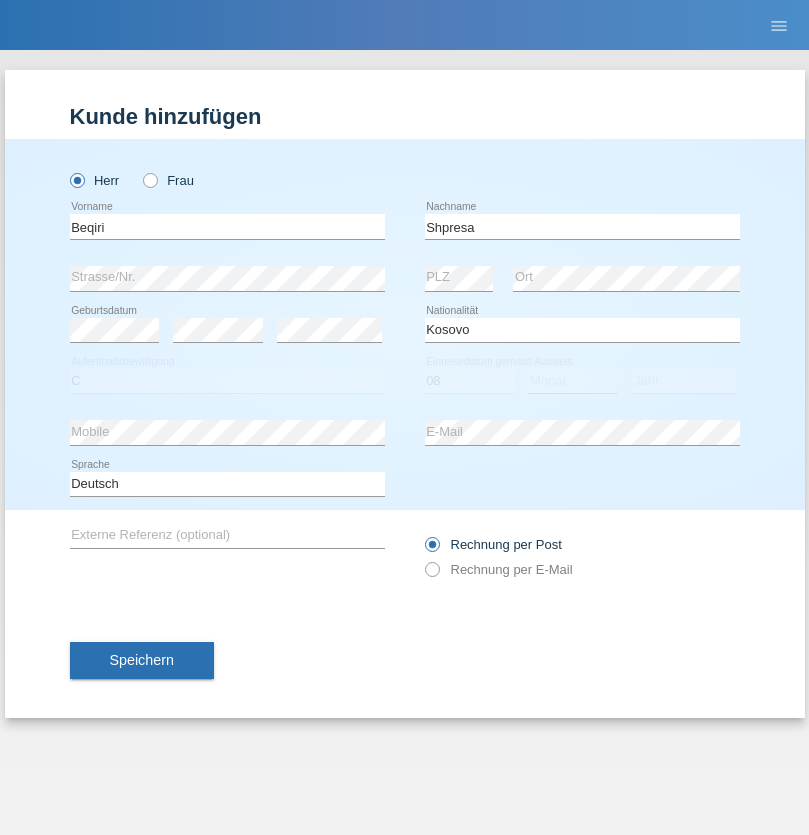 select on "02" 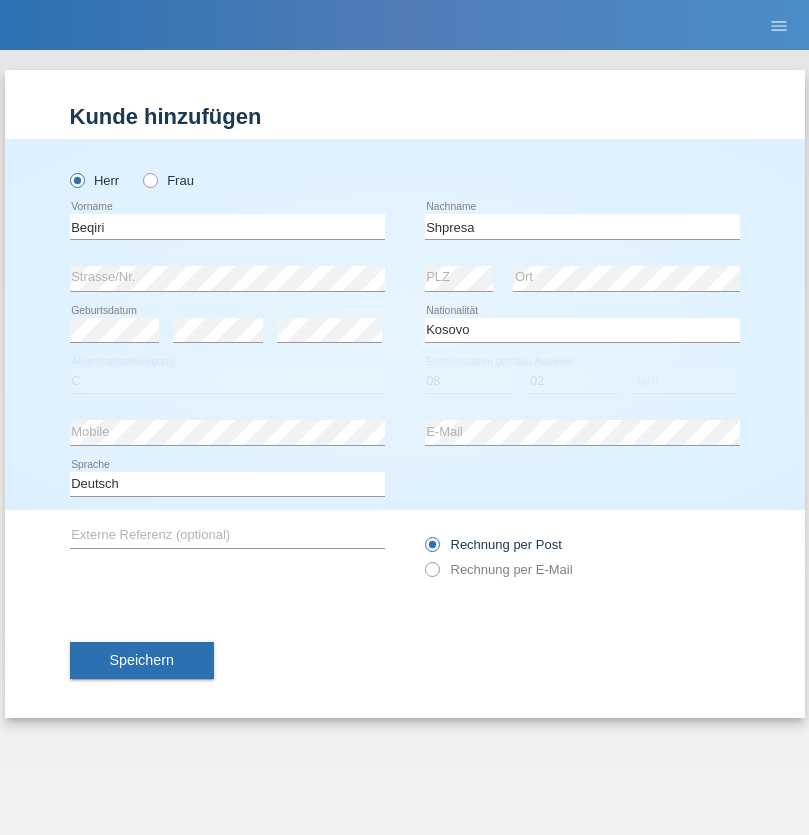 select on "1979" 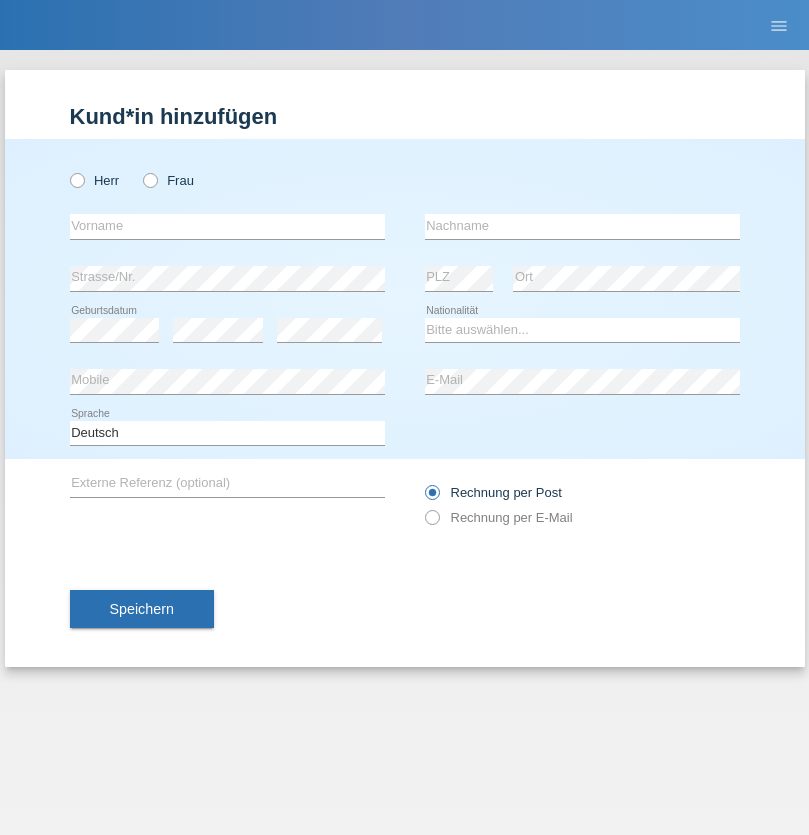 scroll, scrollTop: 0, scrollLeft: 0, axis: both 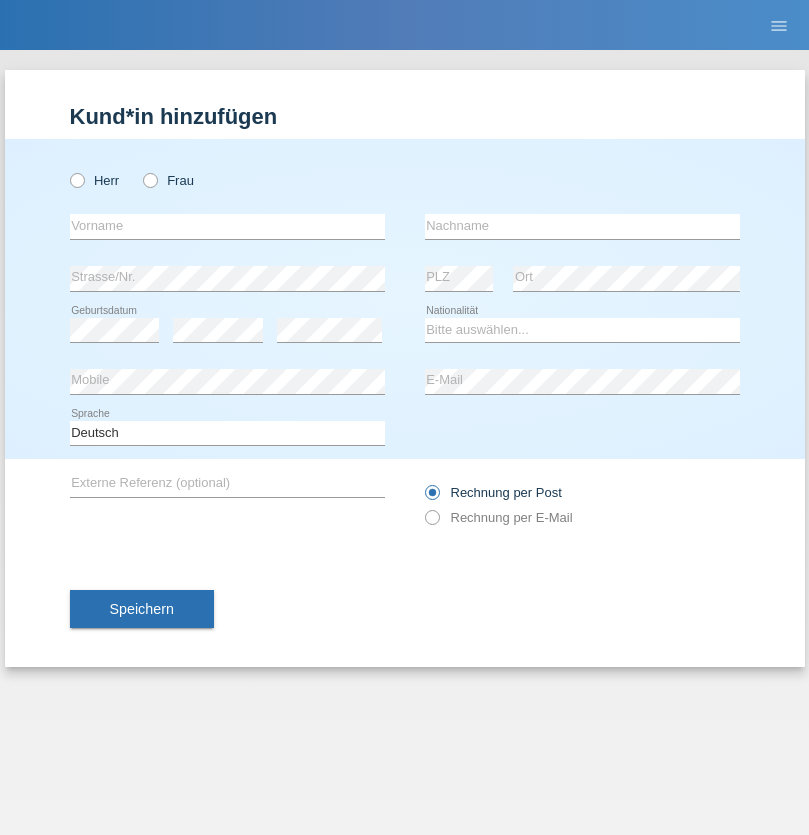 radio on "true" 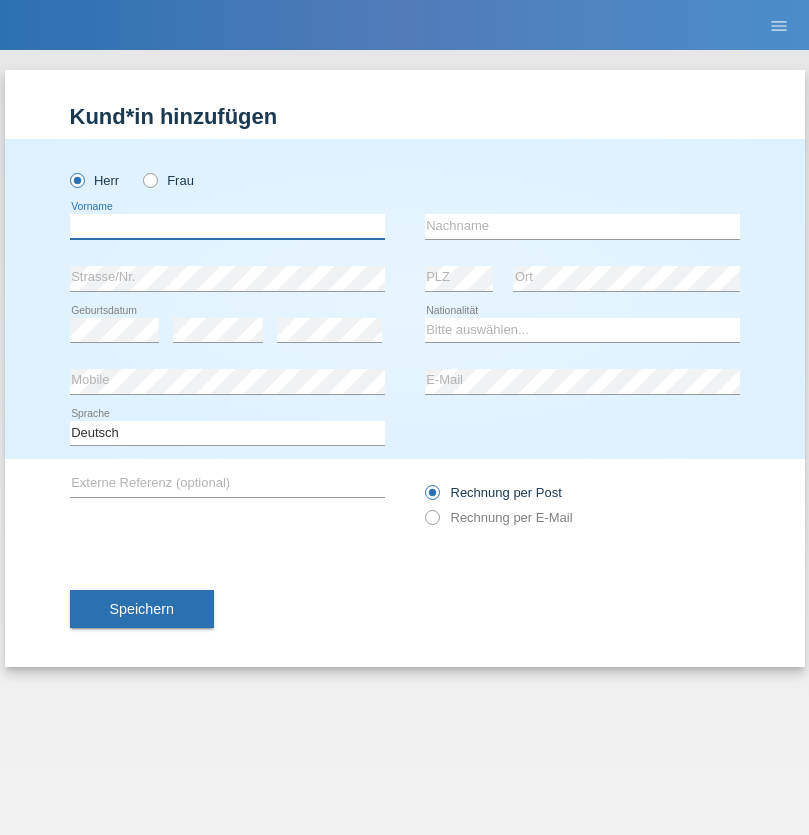 click at bounding box center [227, 226] 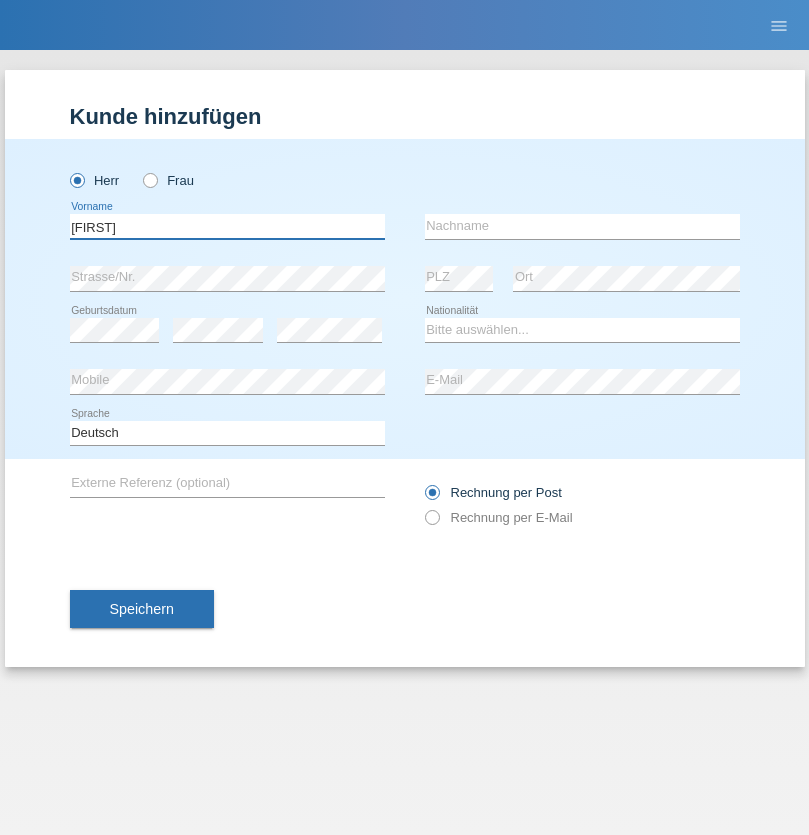 type on "[FIRST]" 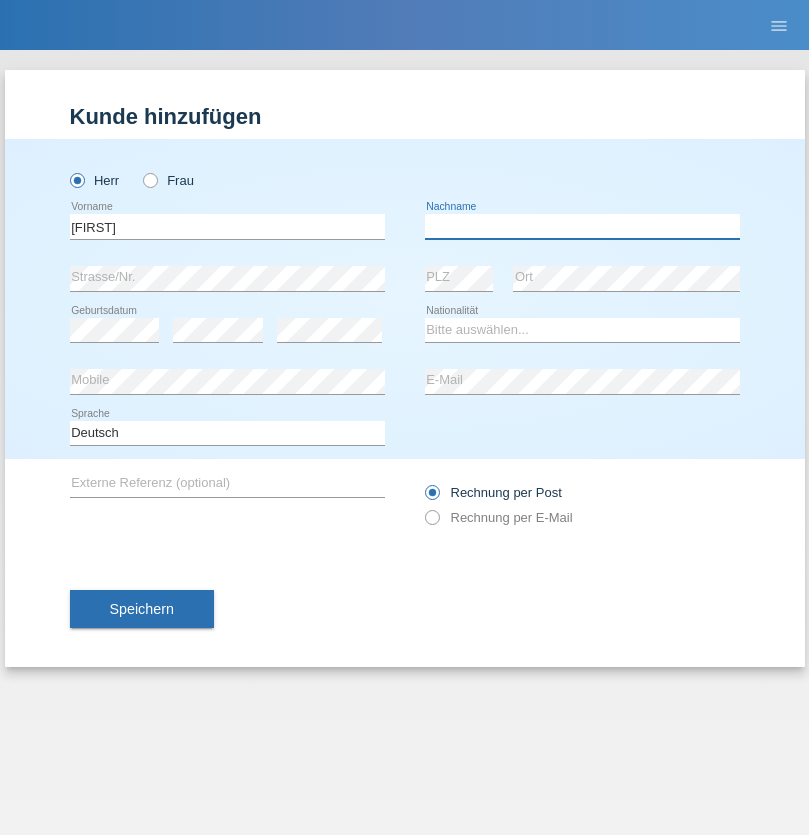 click at bounding box center (582, 226) 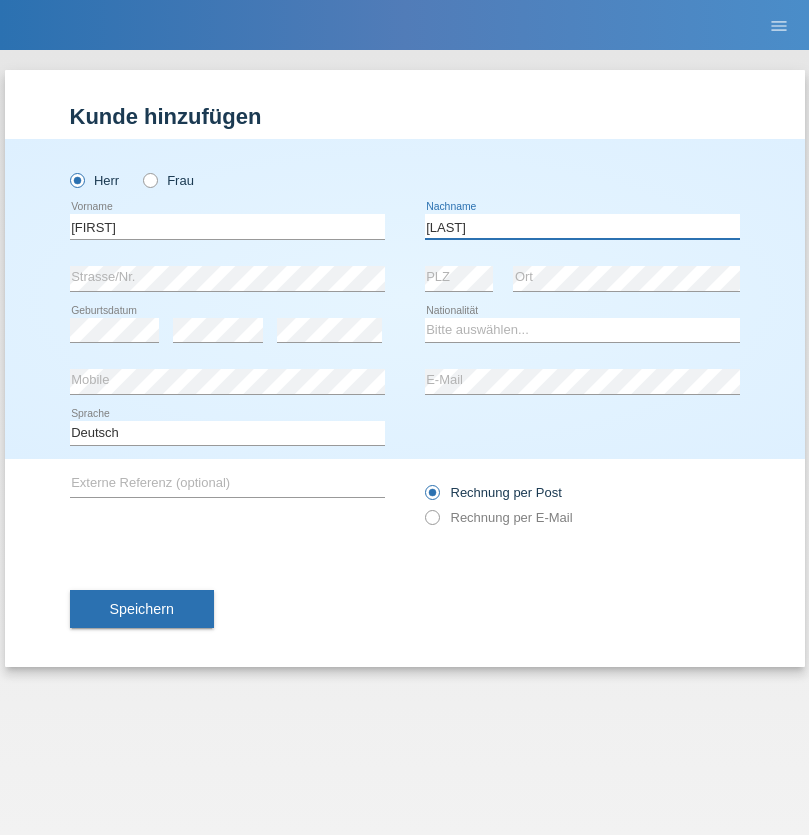 type on "[LAST]" 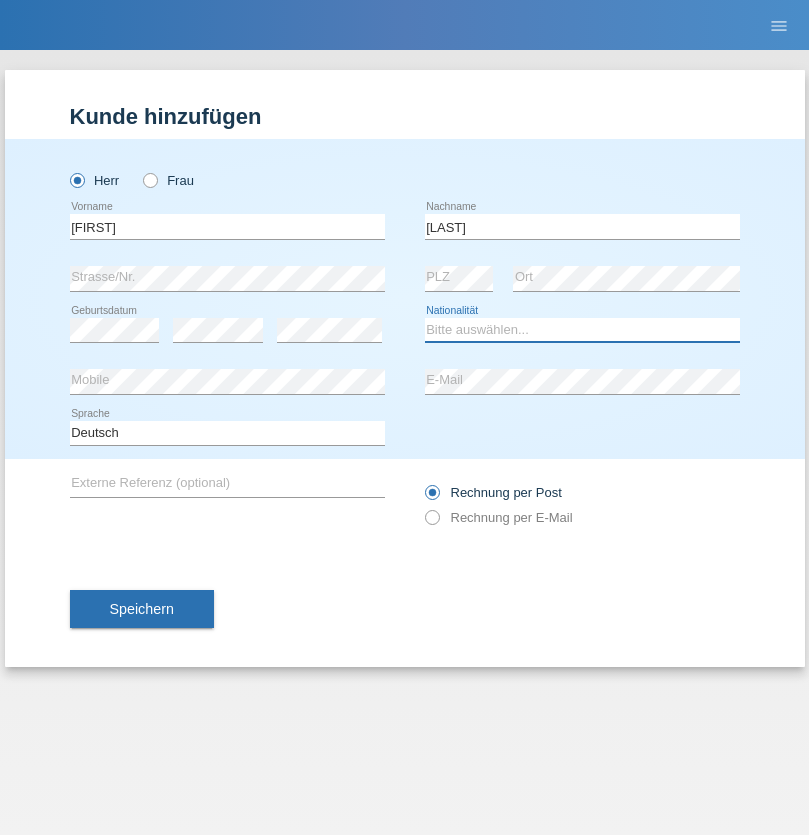 select on "CH" 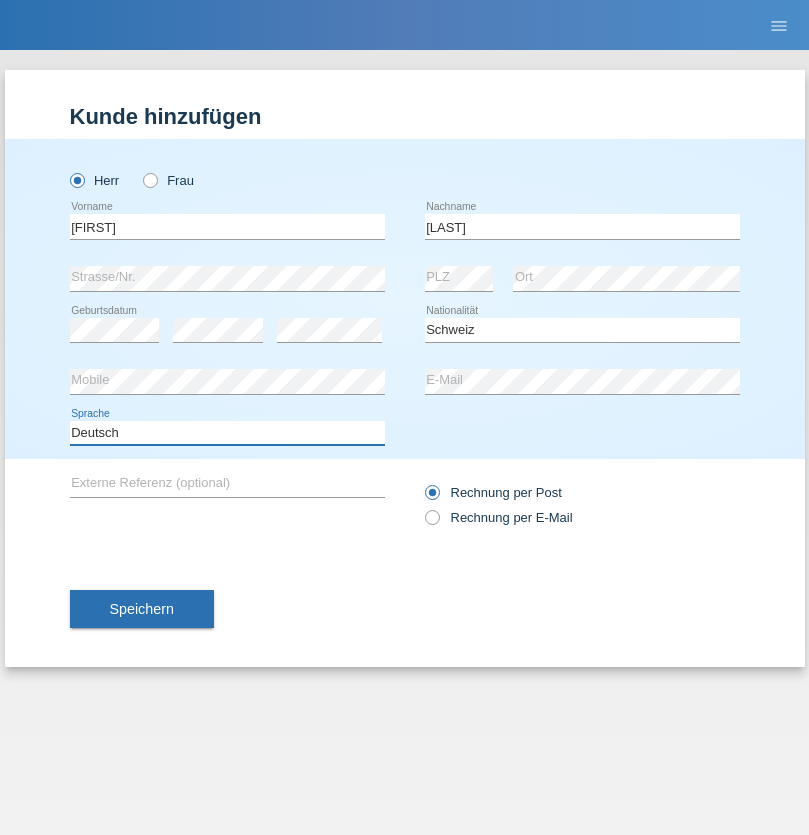select on "en" 